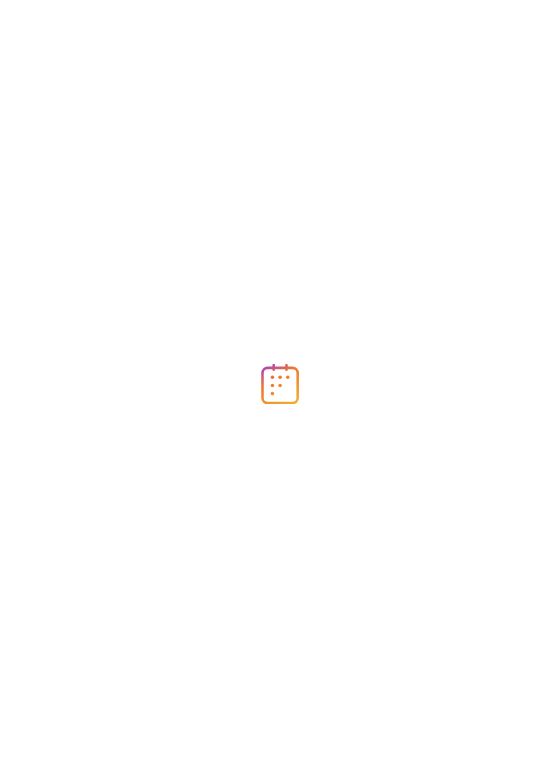 scroll, scrollTop: 0, scrollLeft: 0, axis: both 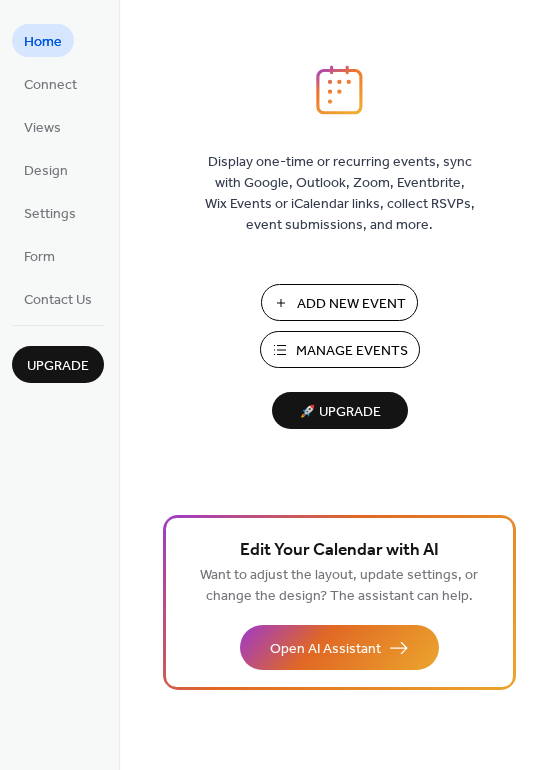 click on "Manage Events" at bounding box center [352, 351] 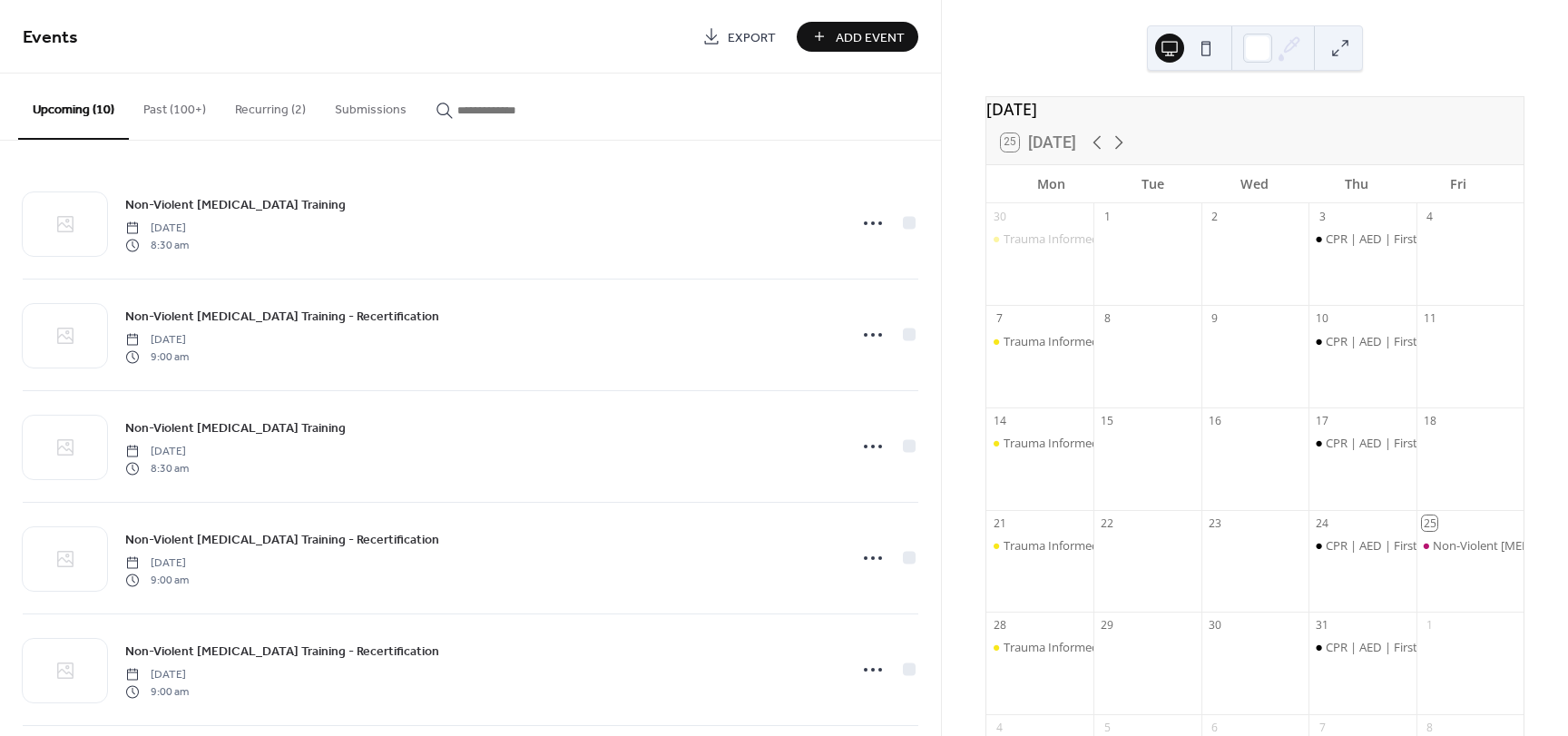 scroll, scrollTop: 0, scrollLeft: 0, axis: both 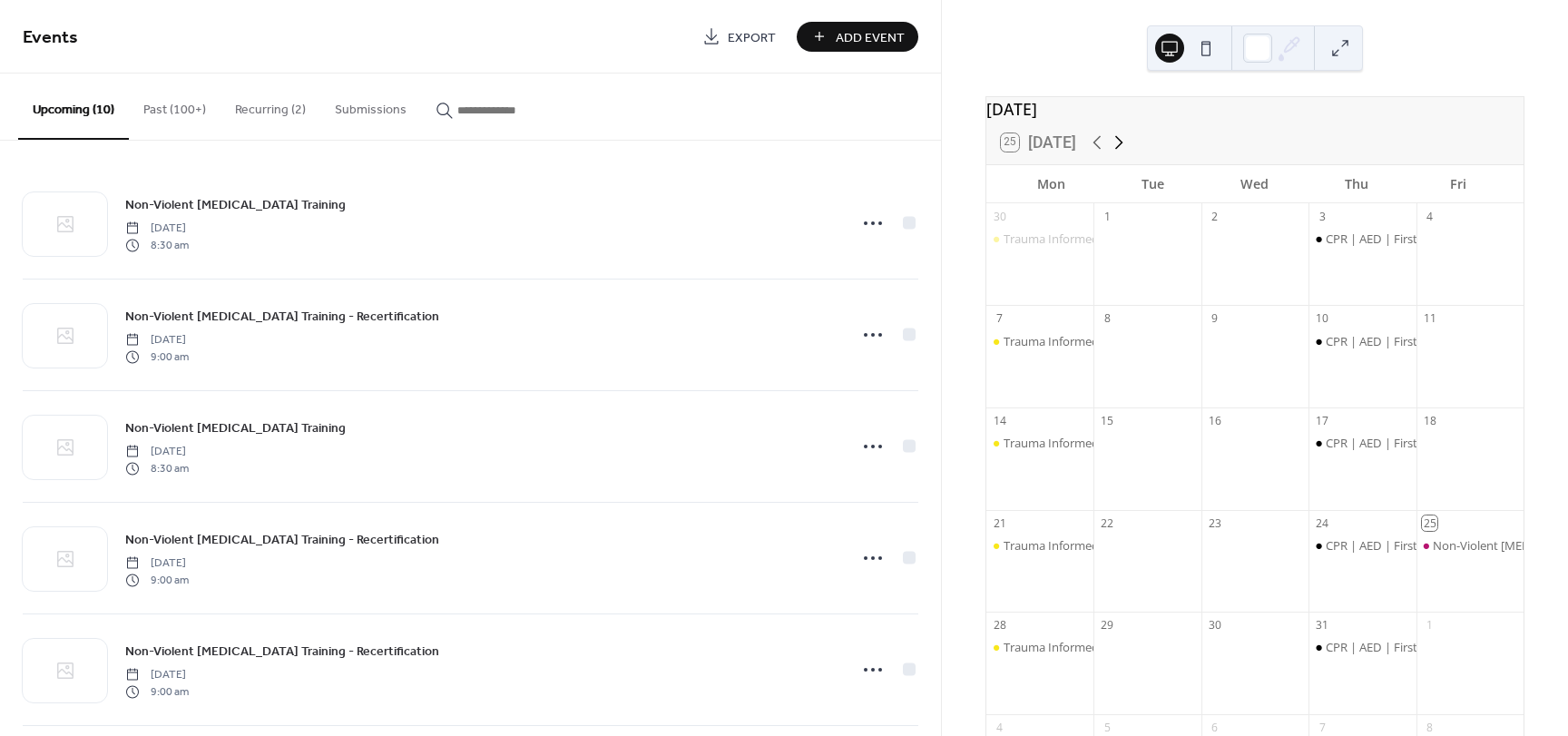 click 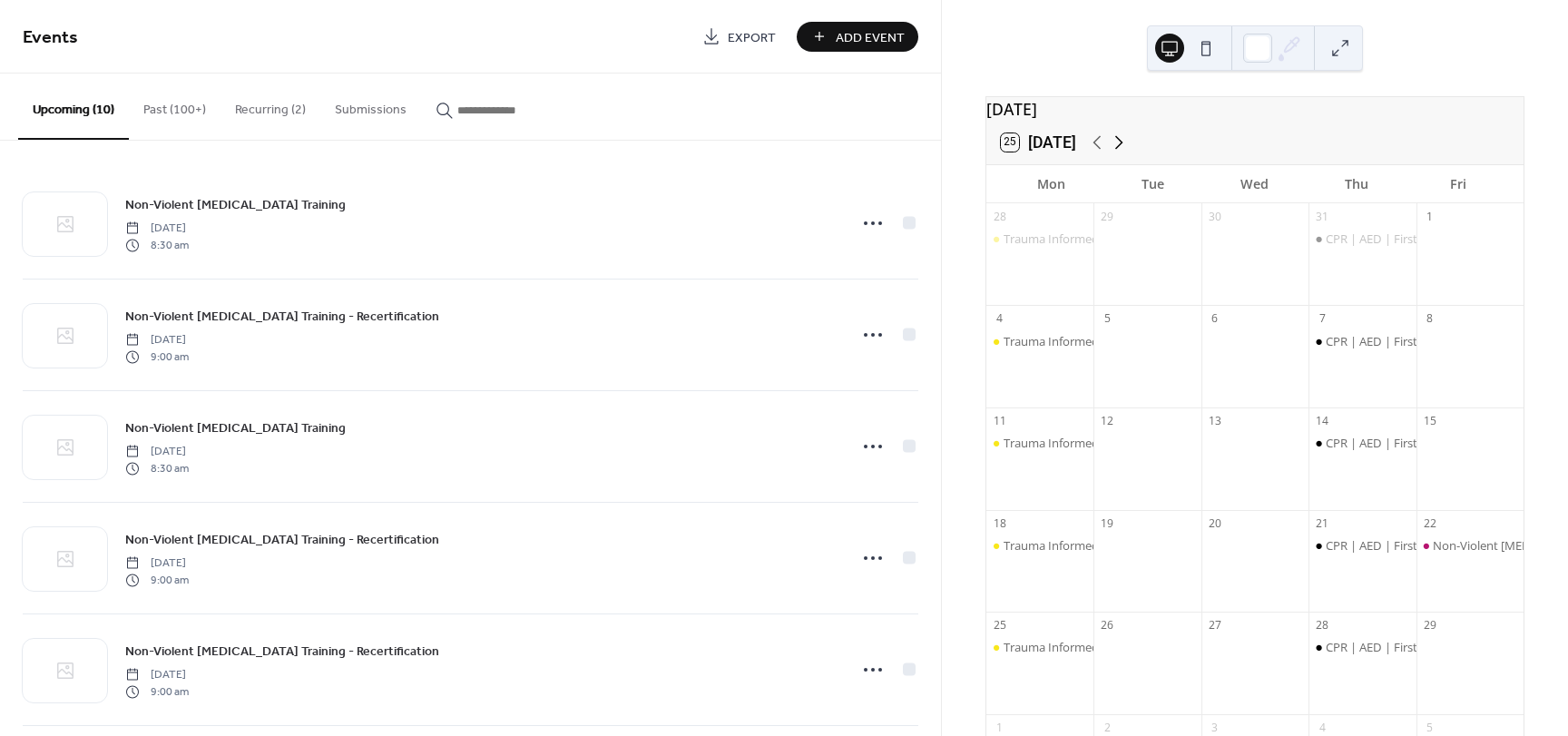 click 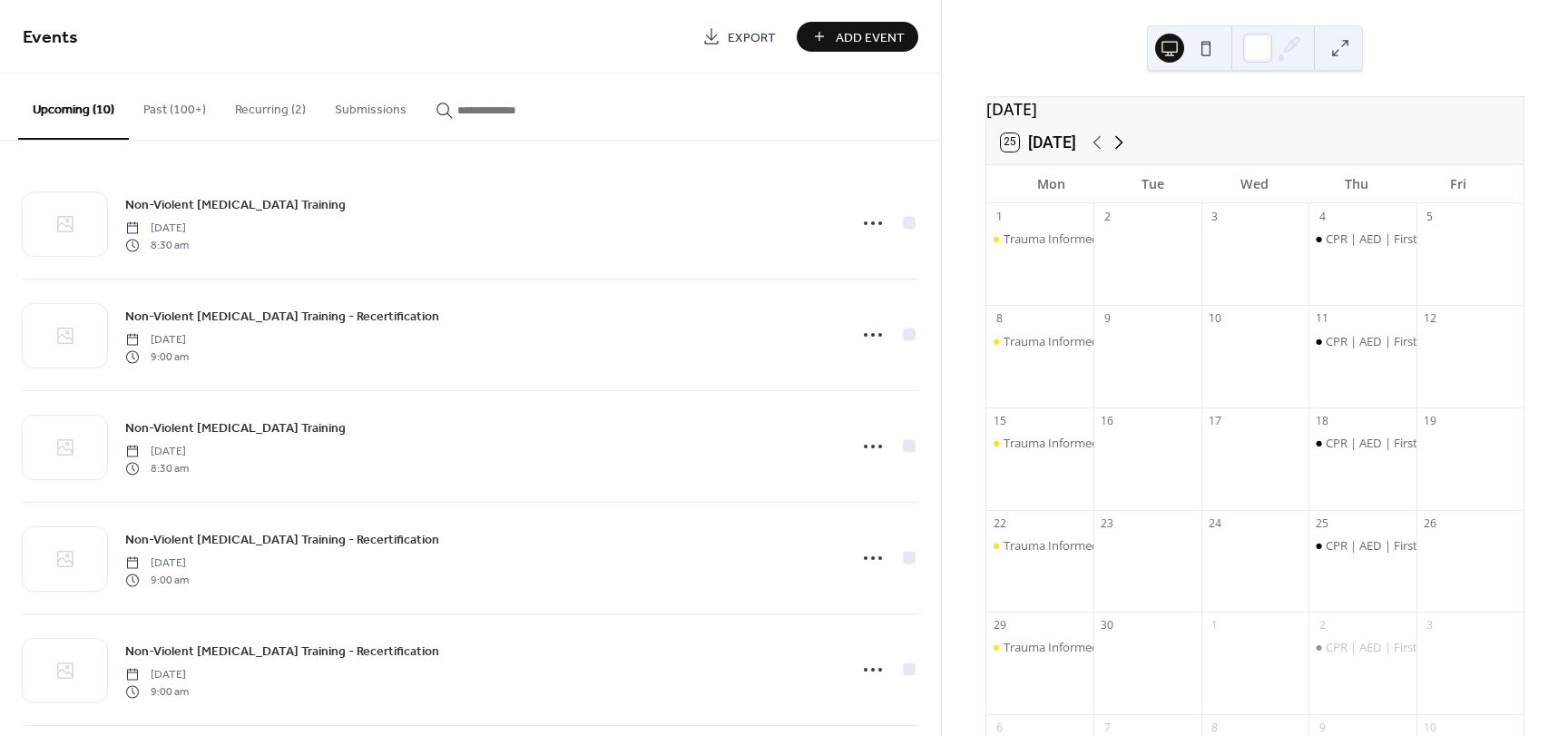 click 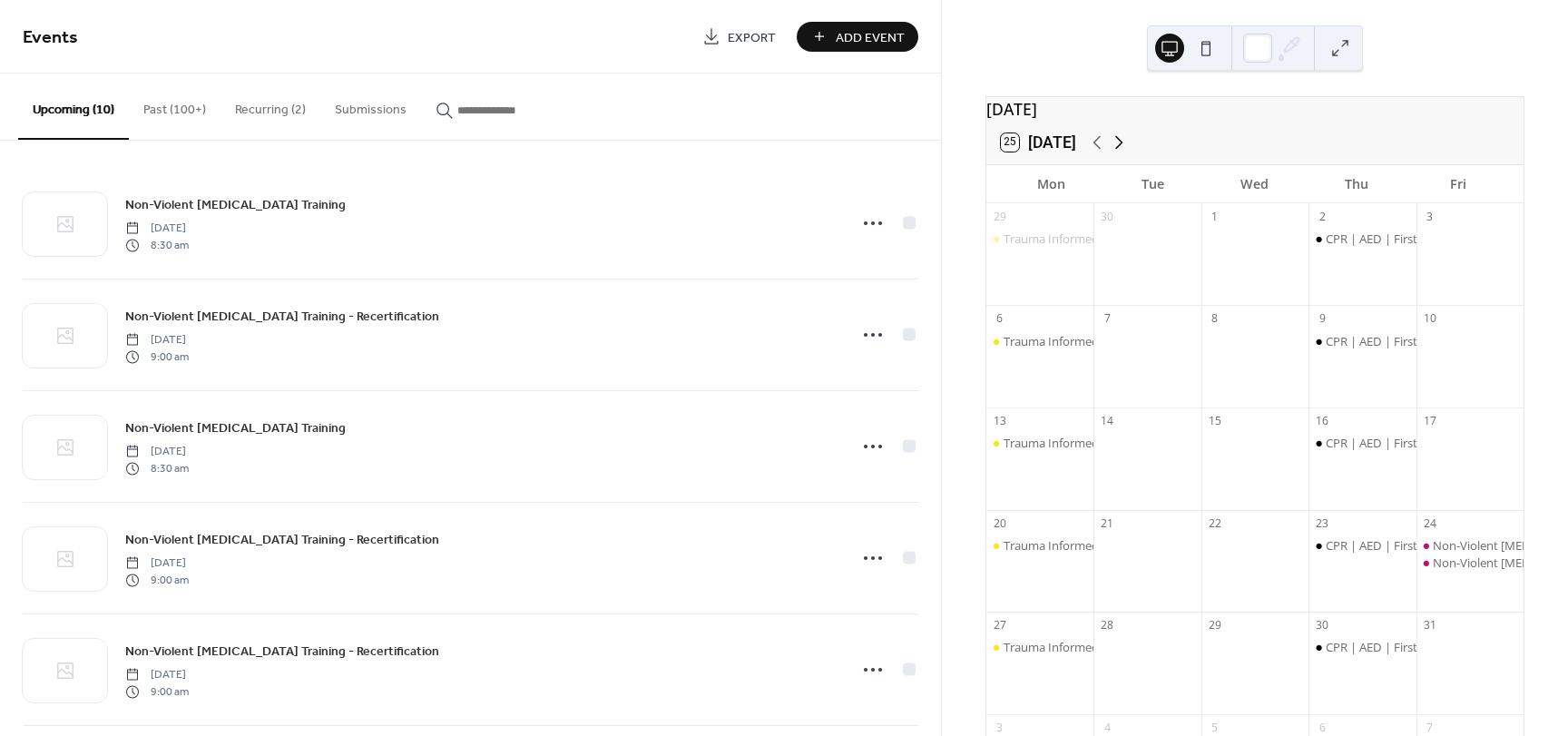 click 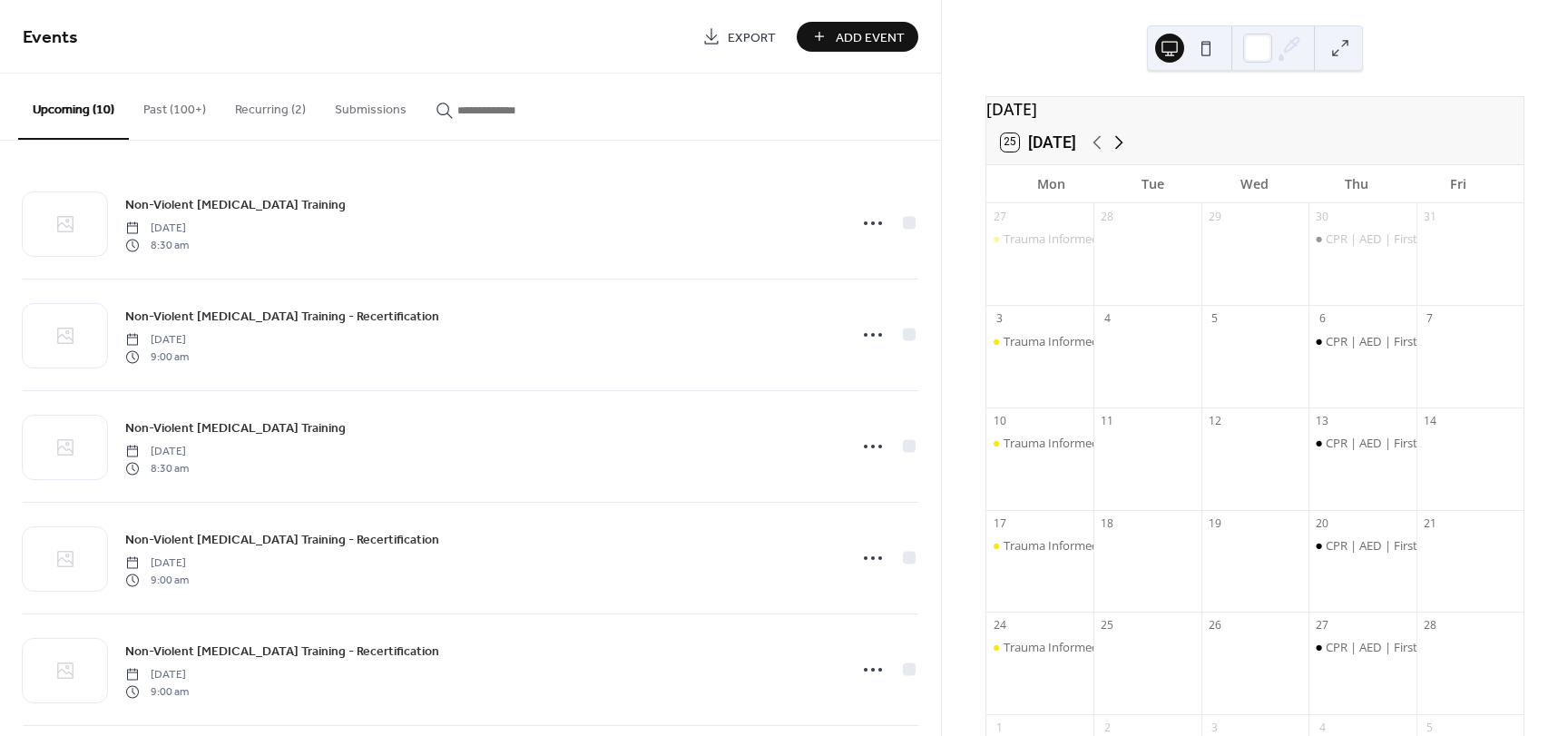 click 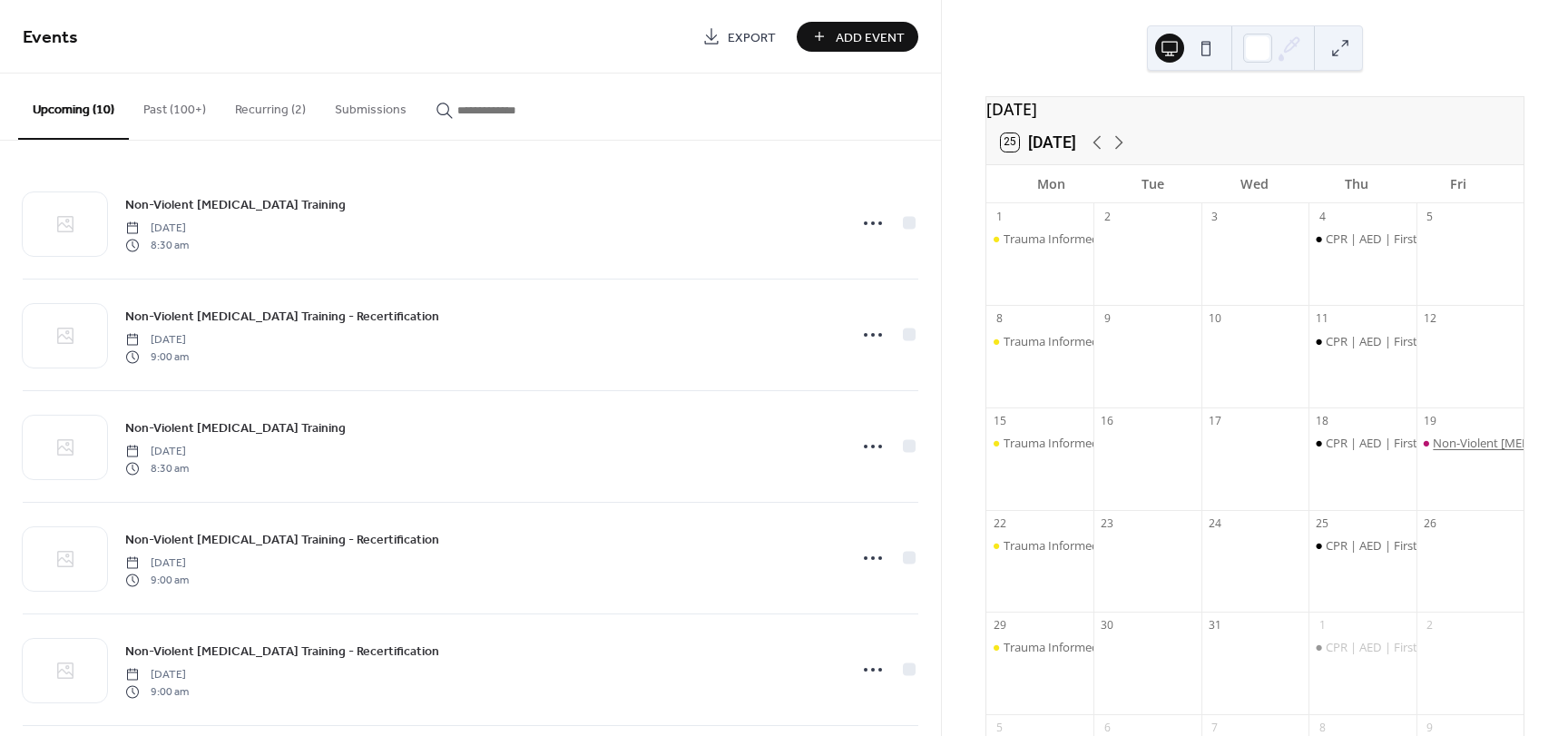 click on "Non-Violent [MEDICAL_DATA] Training - Recertification" at bounding box center [1580, 443] 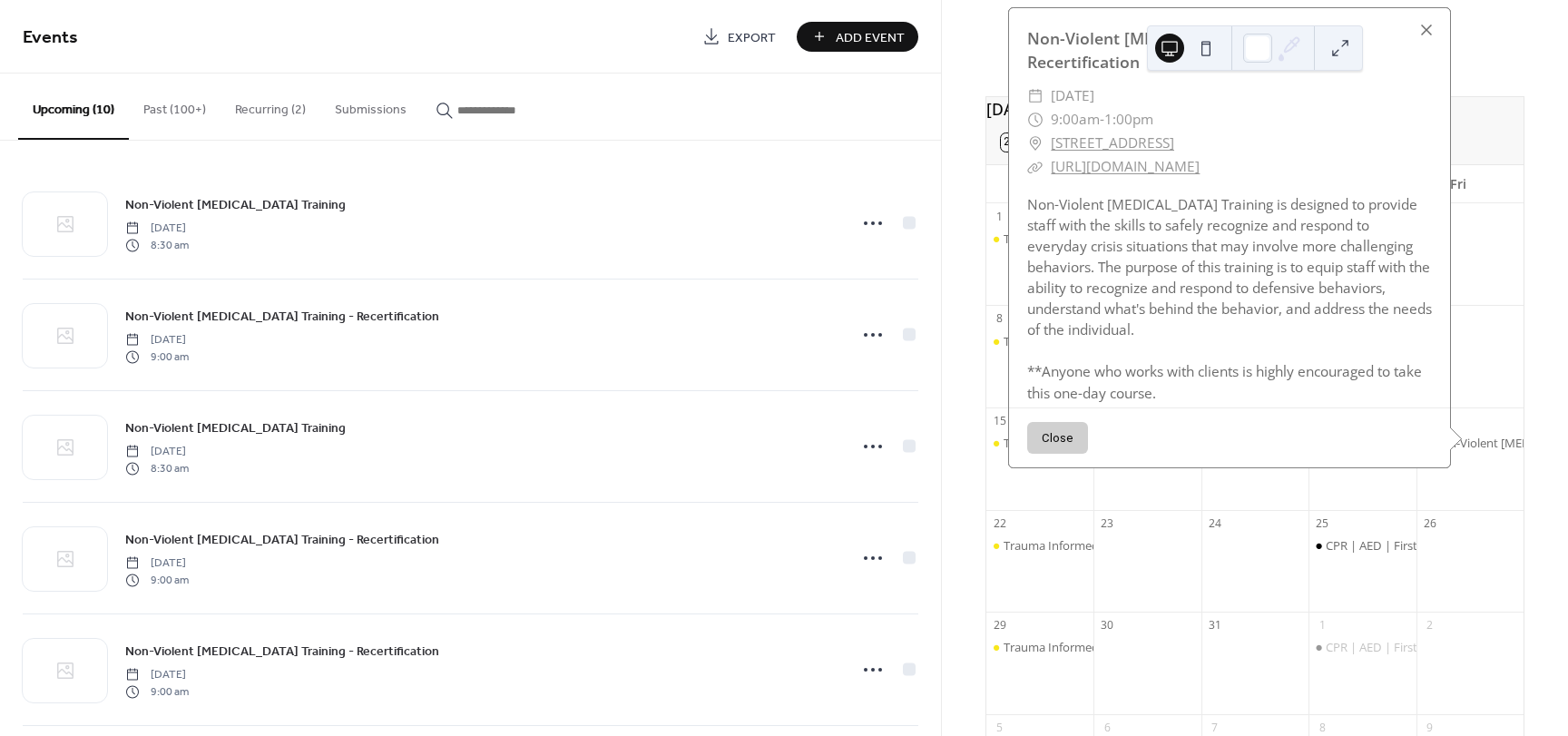 click at bounding box center (1426, 30) 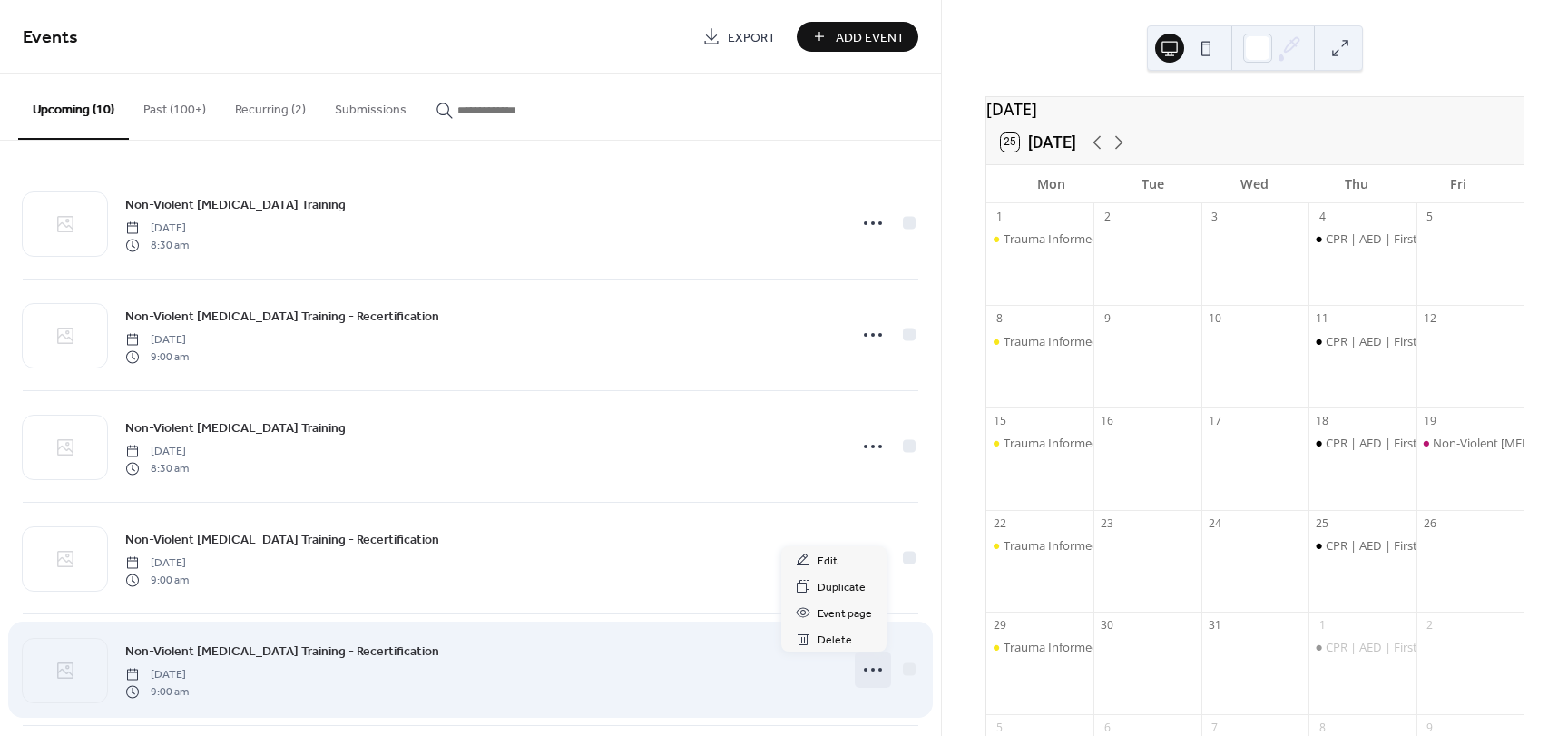 click 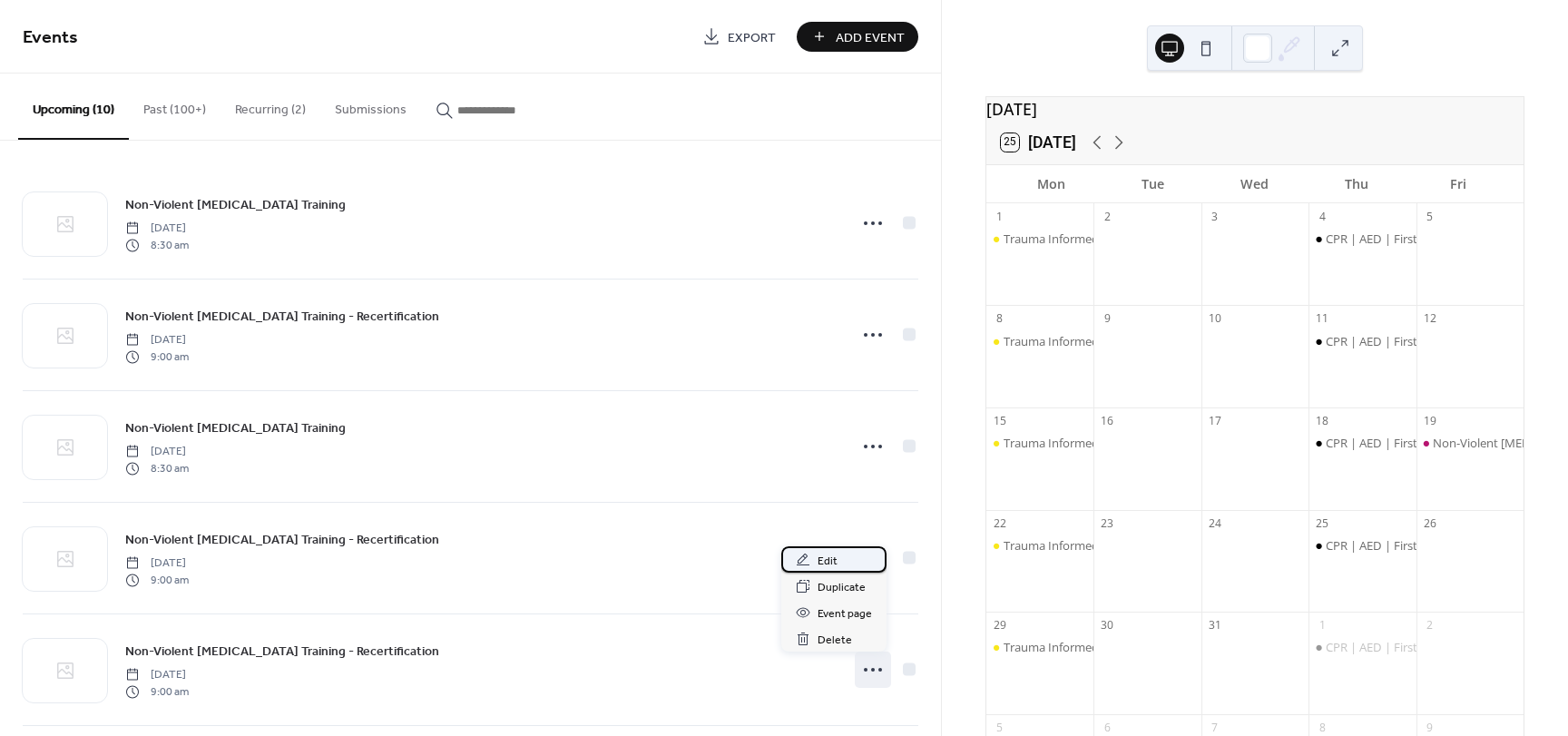 click on "Edit" at bounding box center (828, 561) 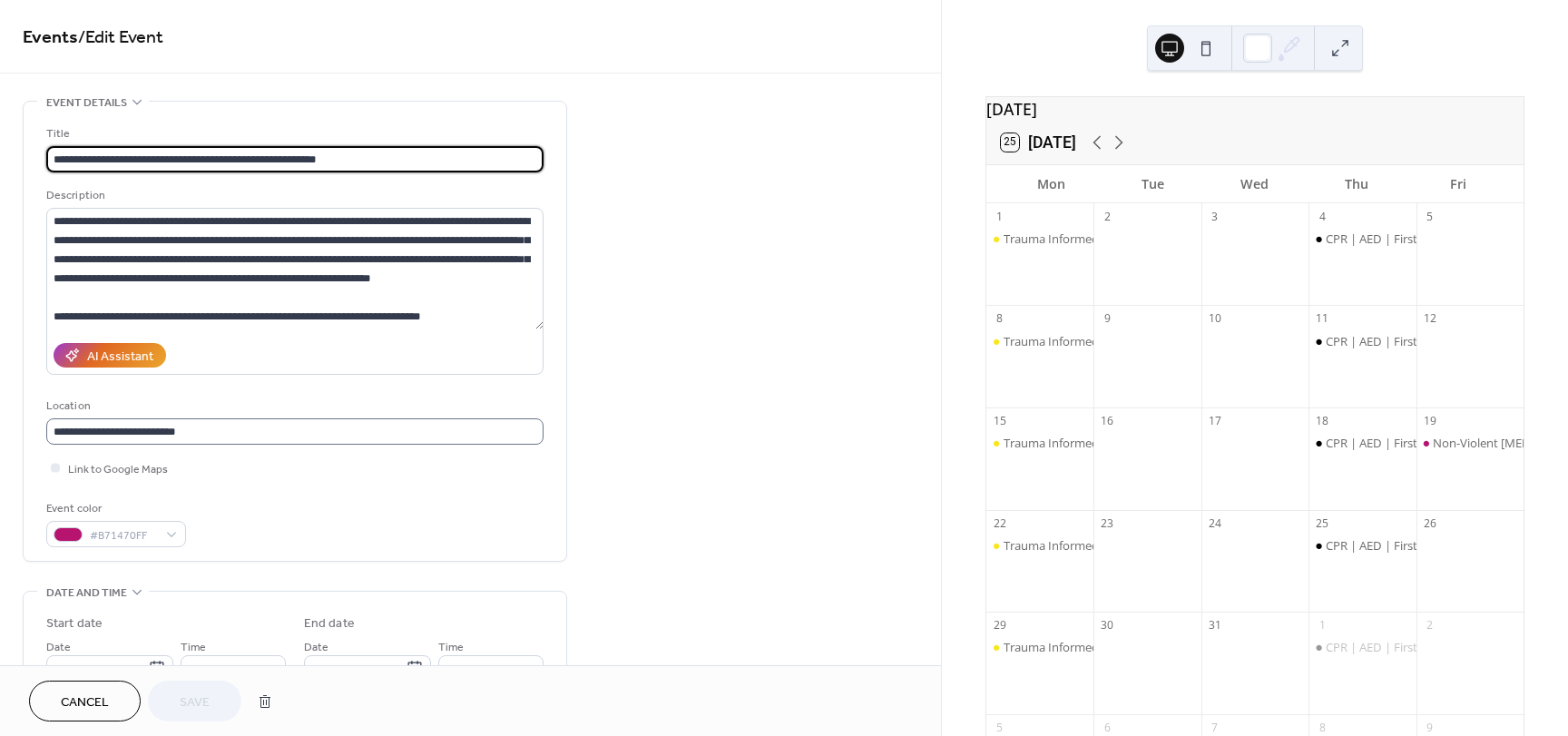 scroll, scrollTop: 1, scrollLeft: 0, axis: vertical 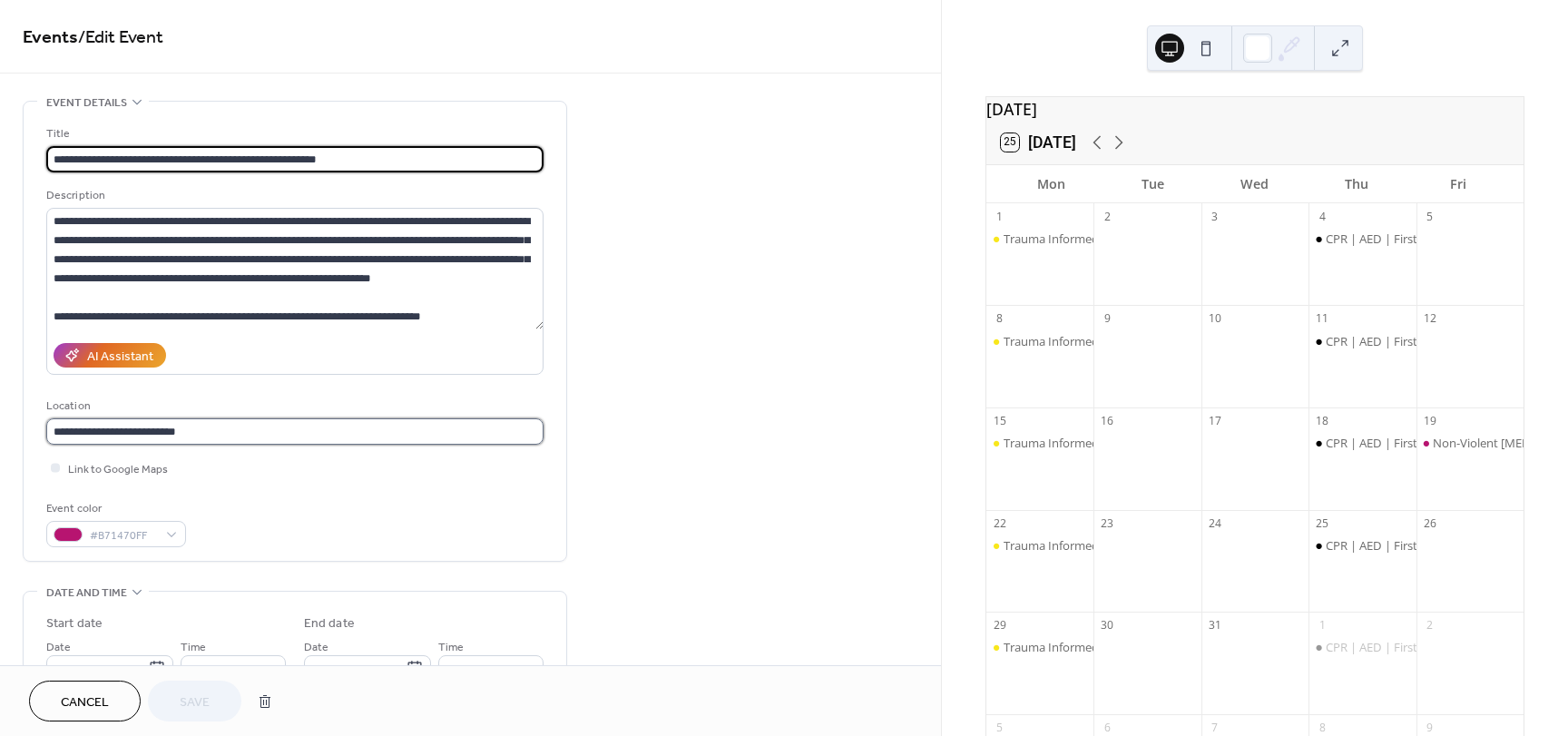 click on "**********" at bounding box center [295, 431] 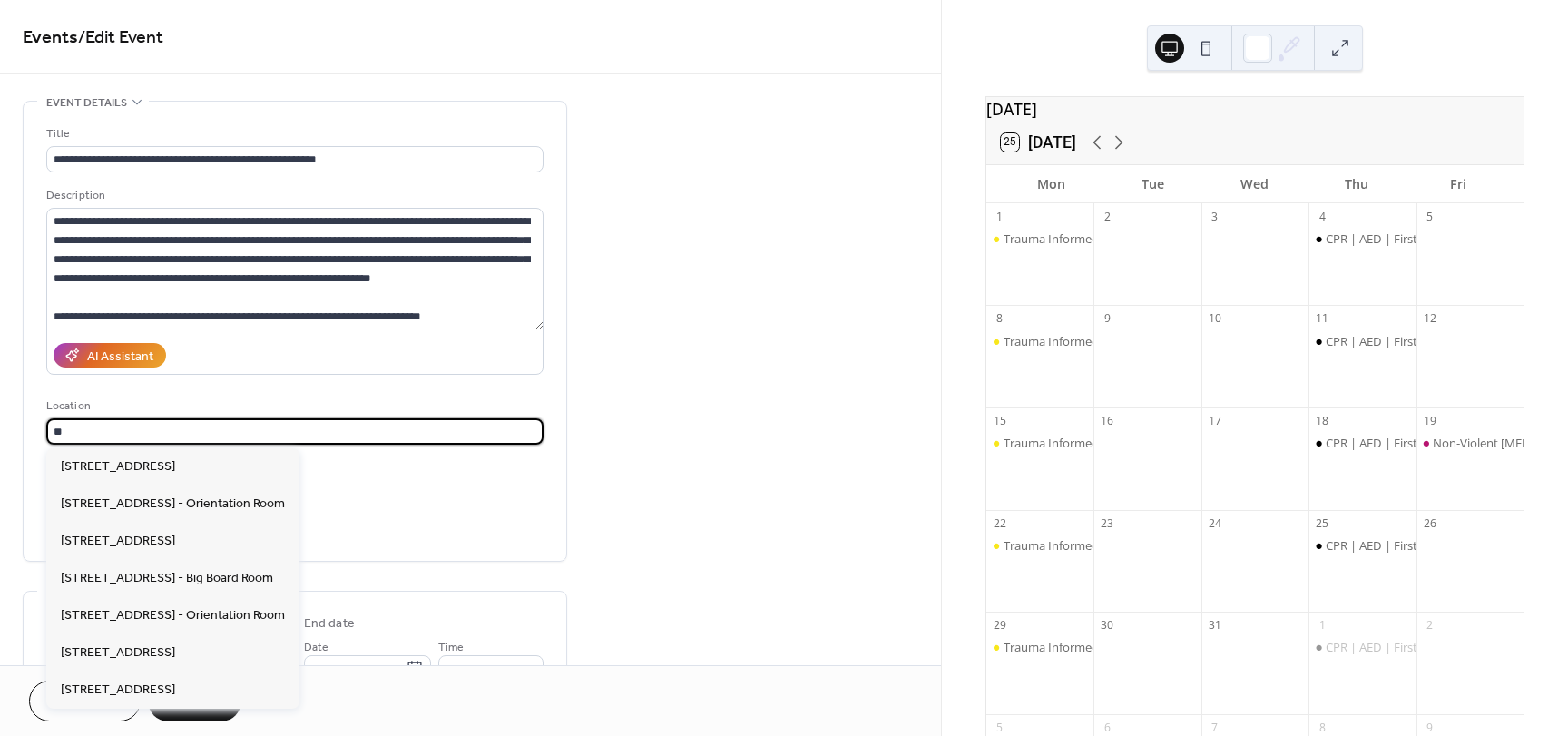 type on "*" 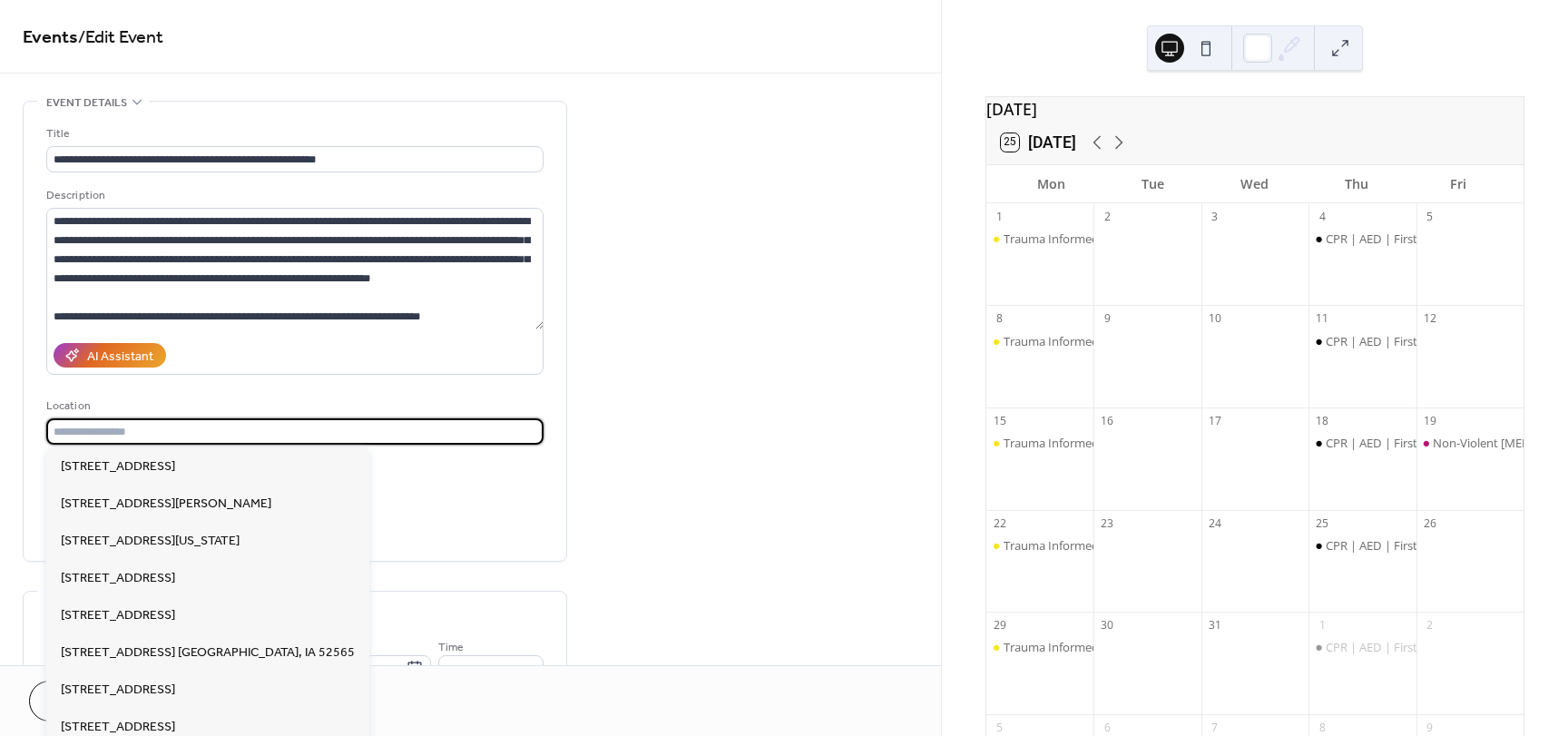 scroll, scrollTop: 0, scrollLeft: 0, axis: both 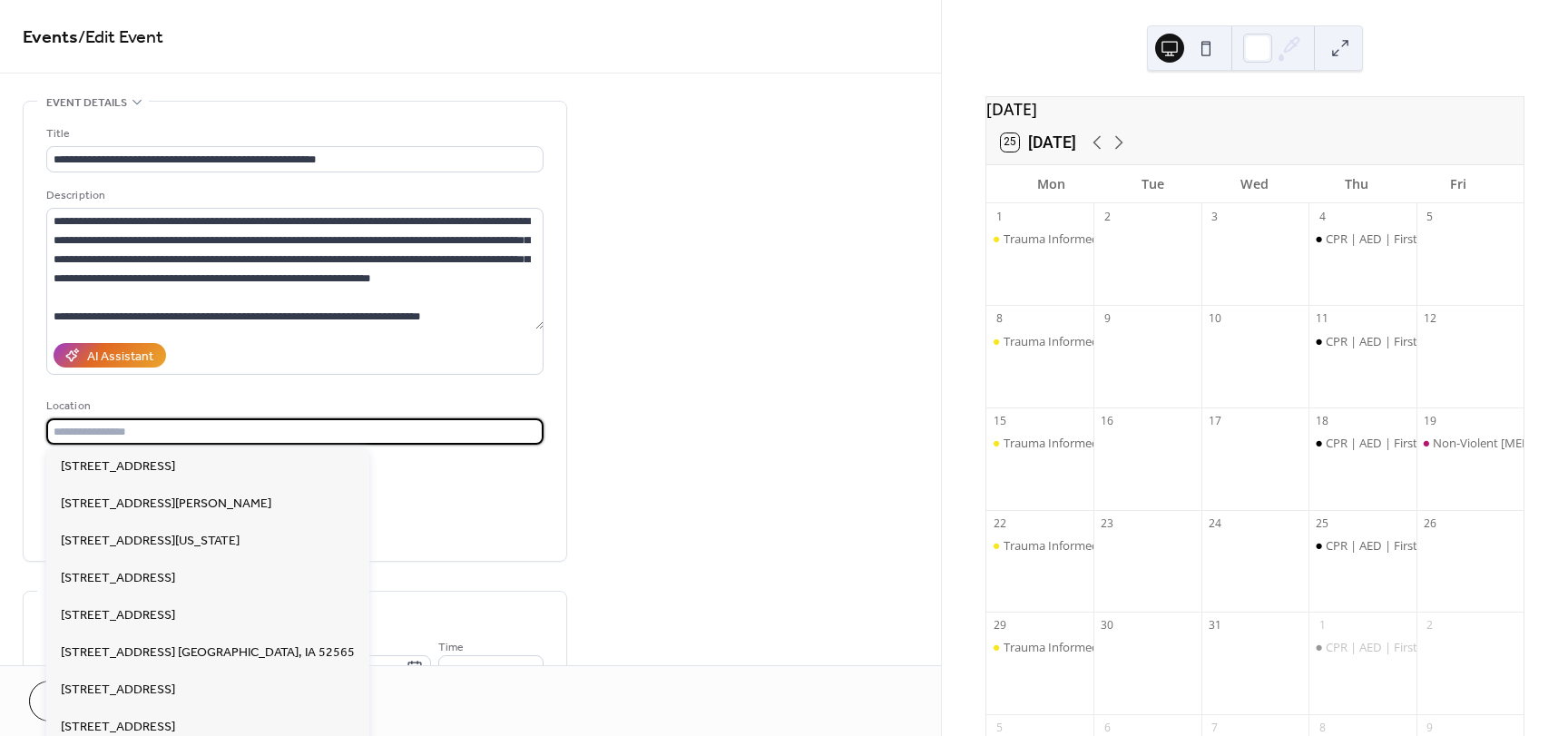 click on "**********" at bounding box center [470, 724] 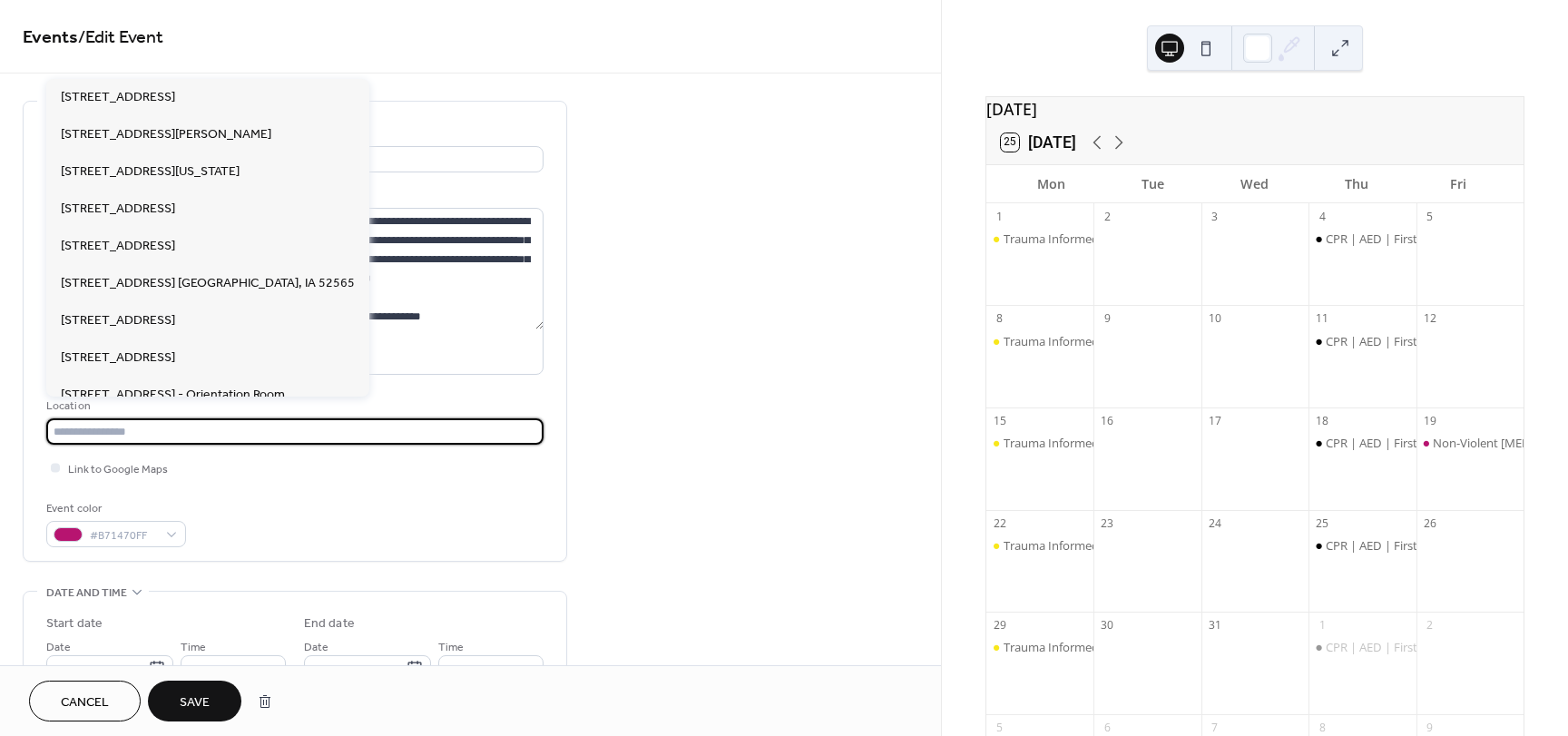 click at bounding box center [295, 431] 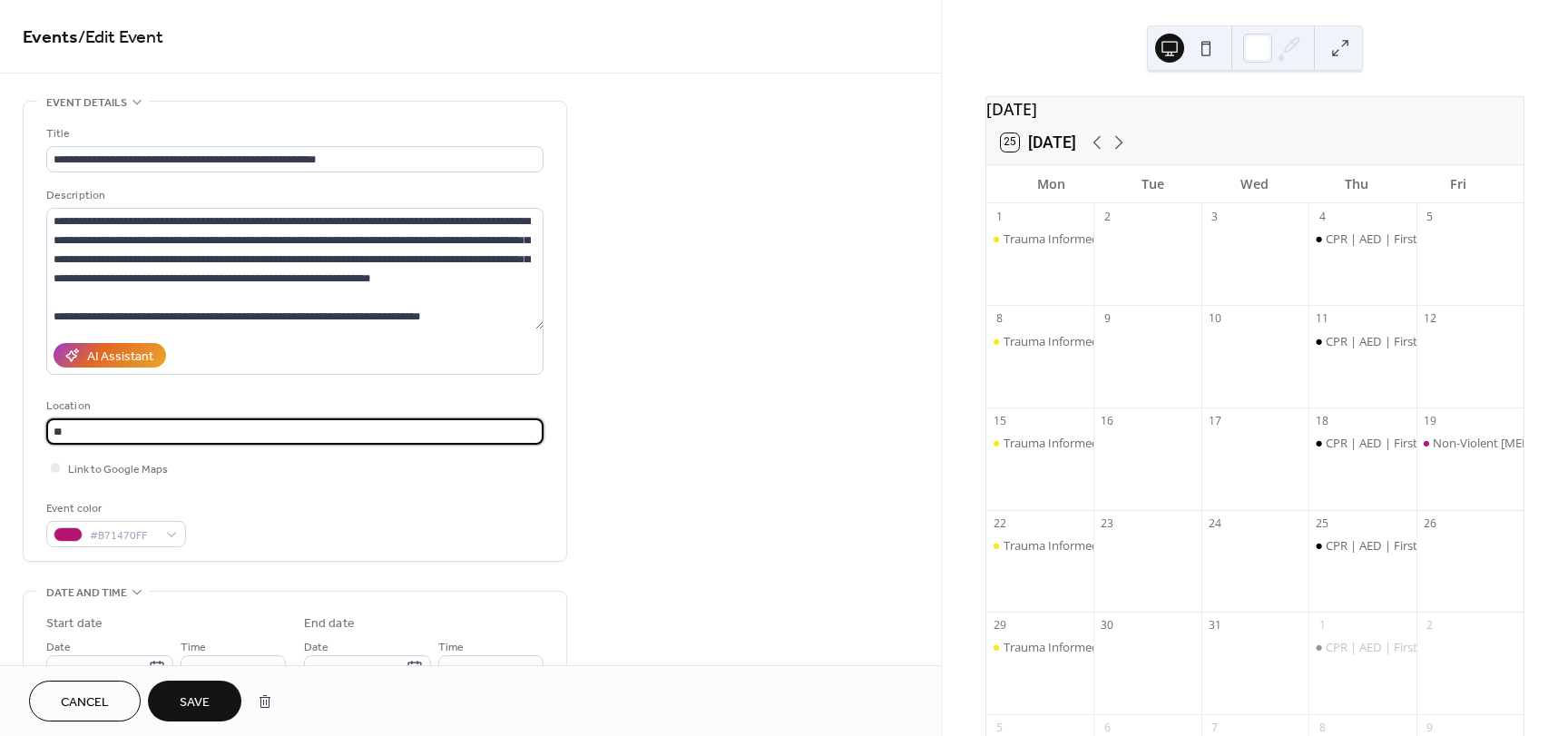 type on "*" 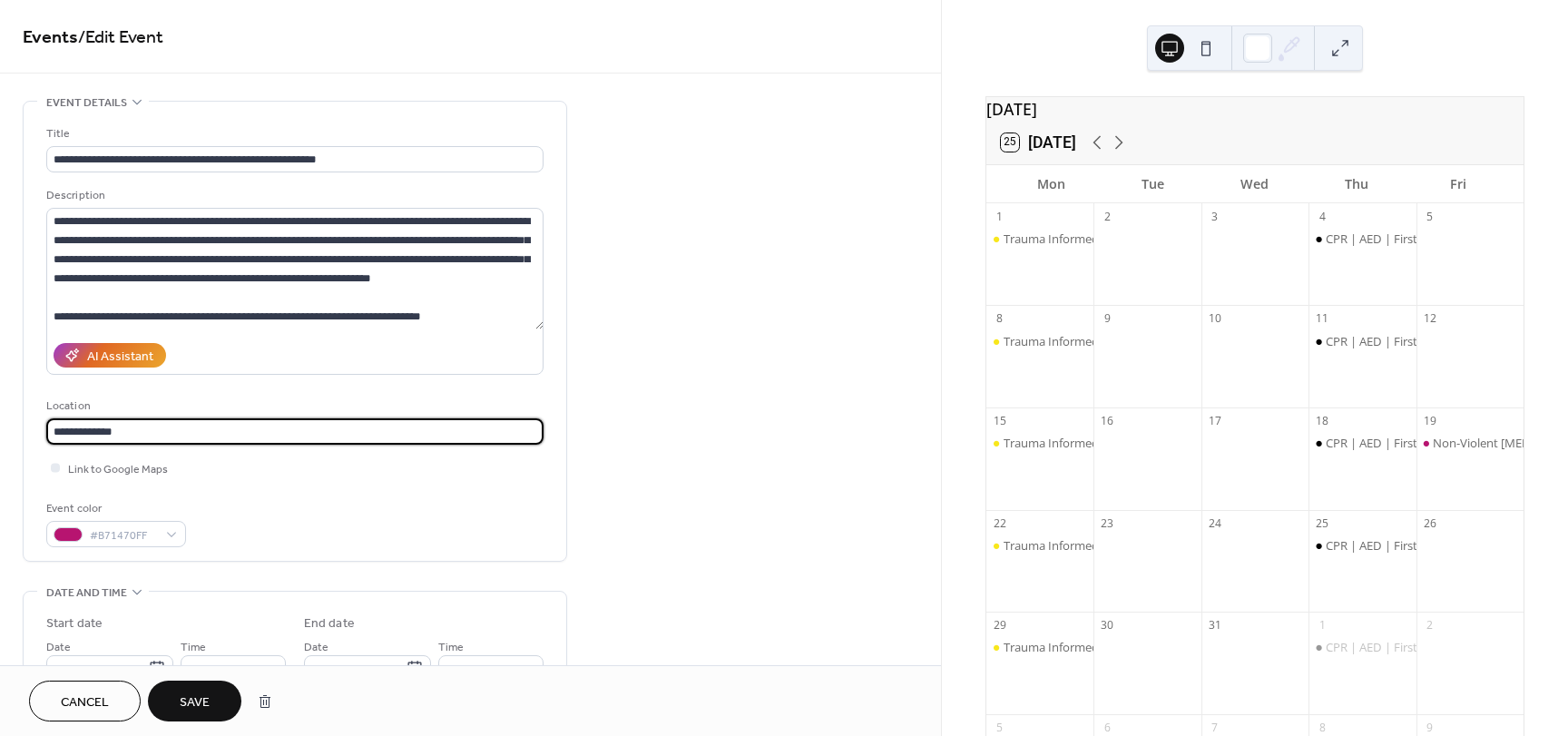 scroll, scrollTop: 1, scrollLeft: 0, axis: vertical 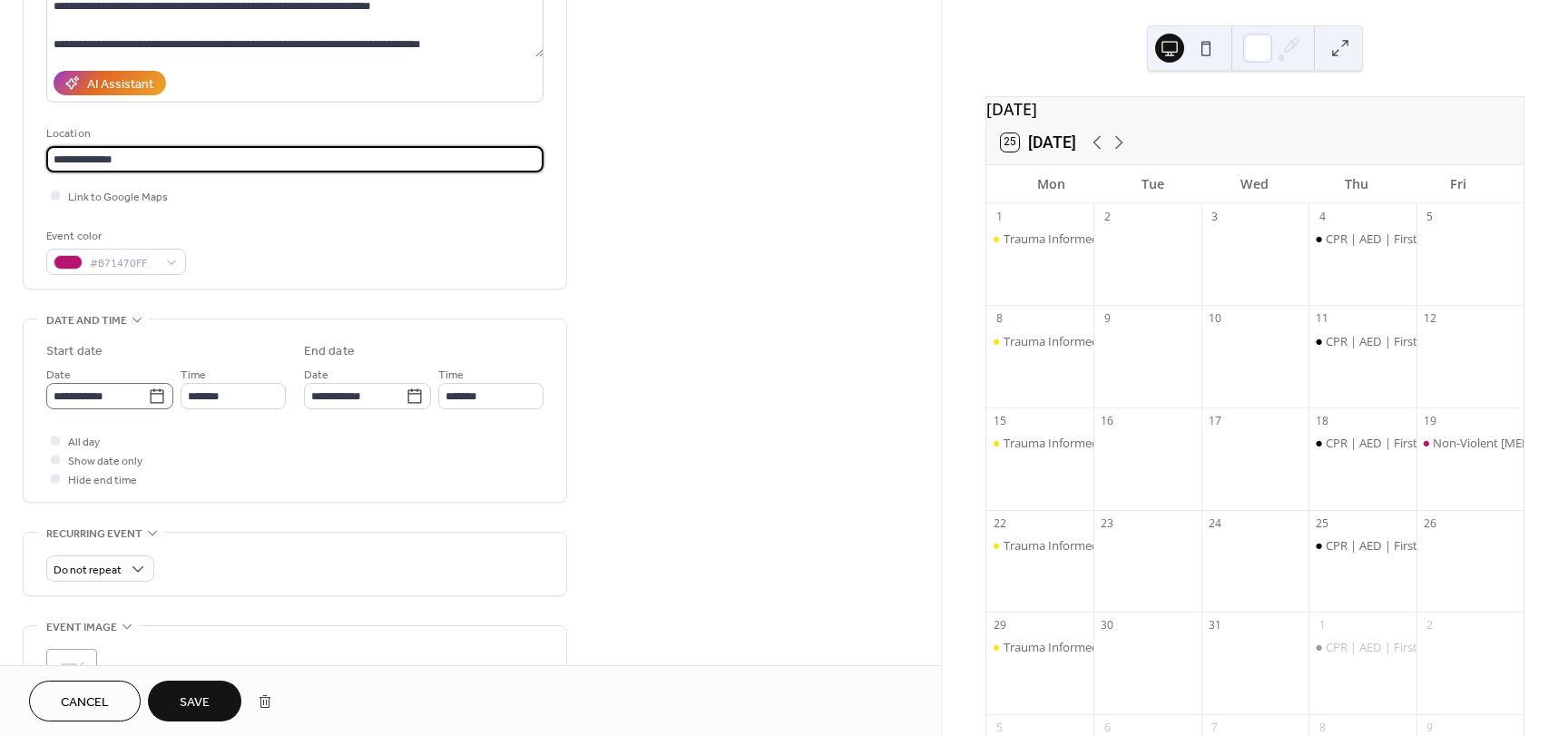type on "**********" 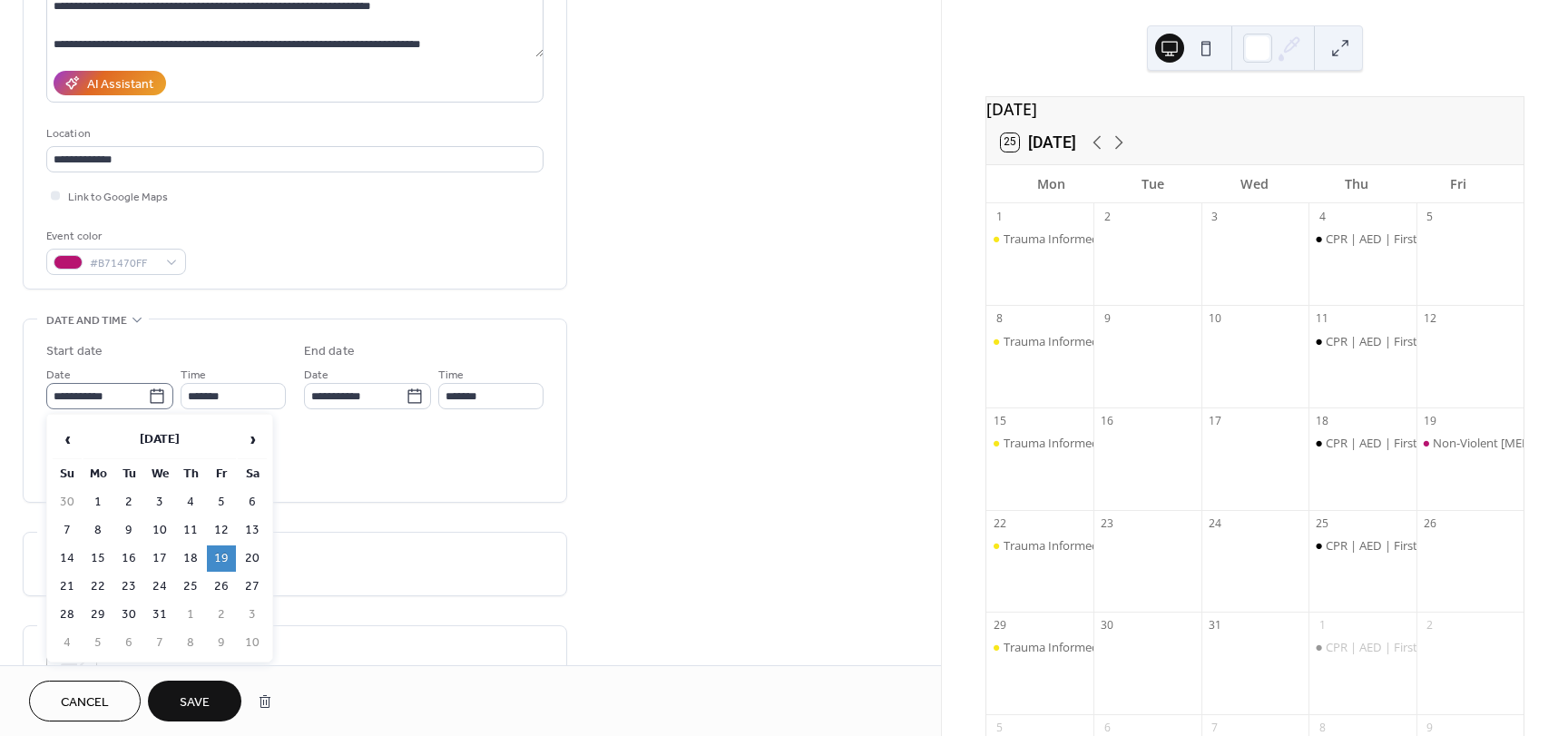 click 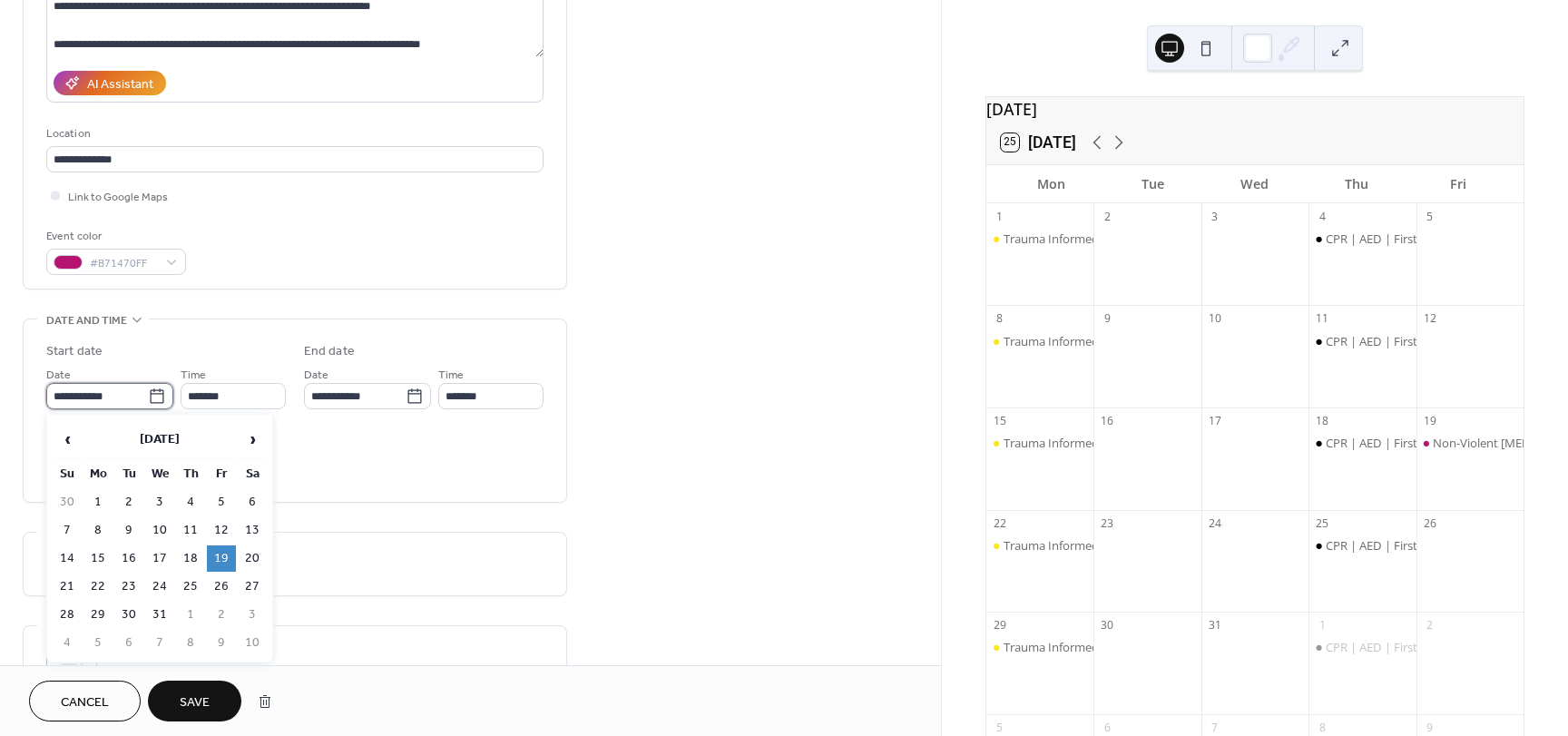 click on "**********" at bounding box center (97, 396) 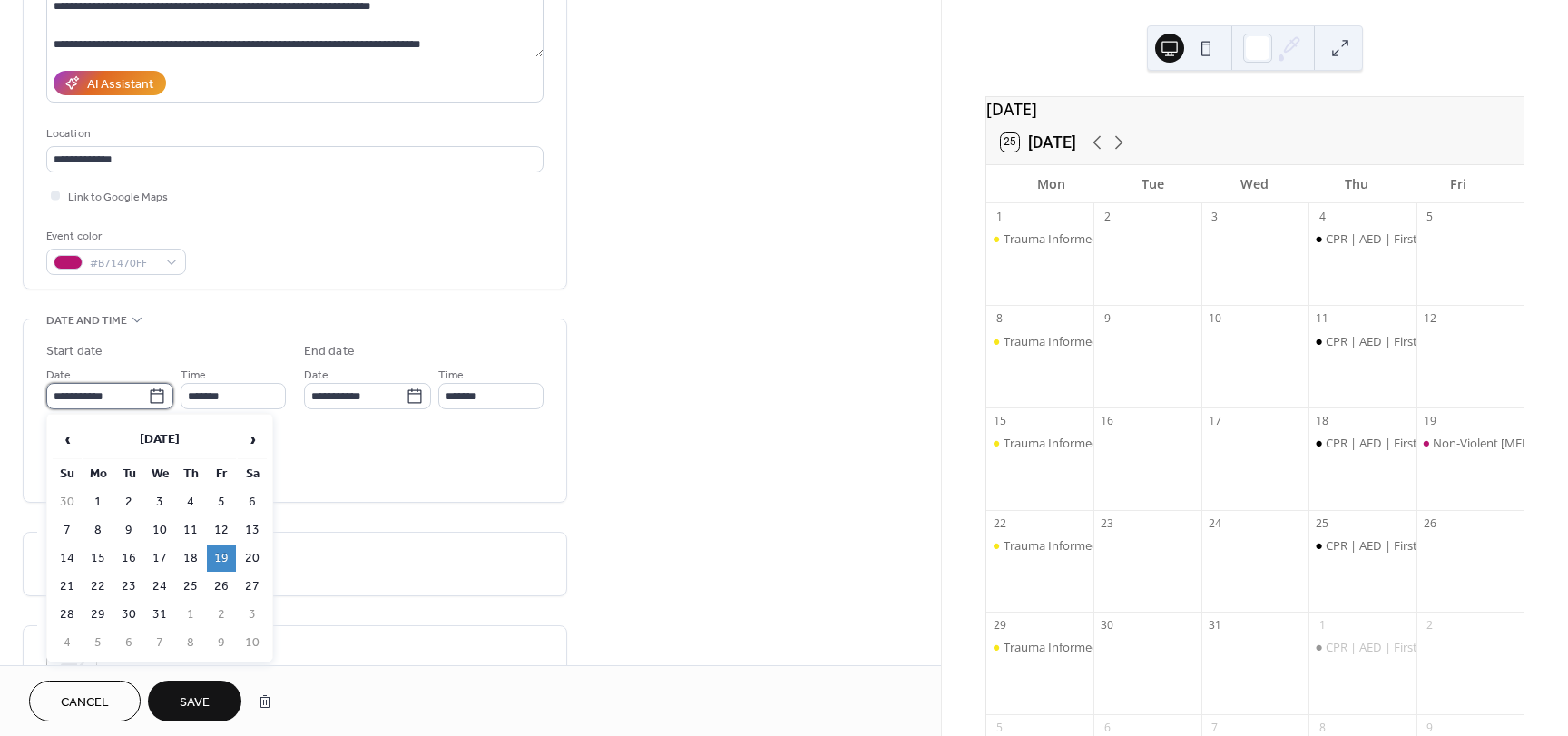 scroll, scrollTop: 0, scrollLeft: 0, axis: both 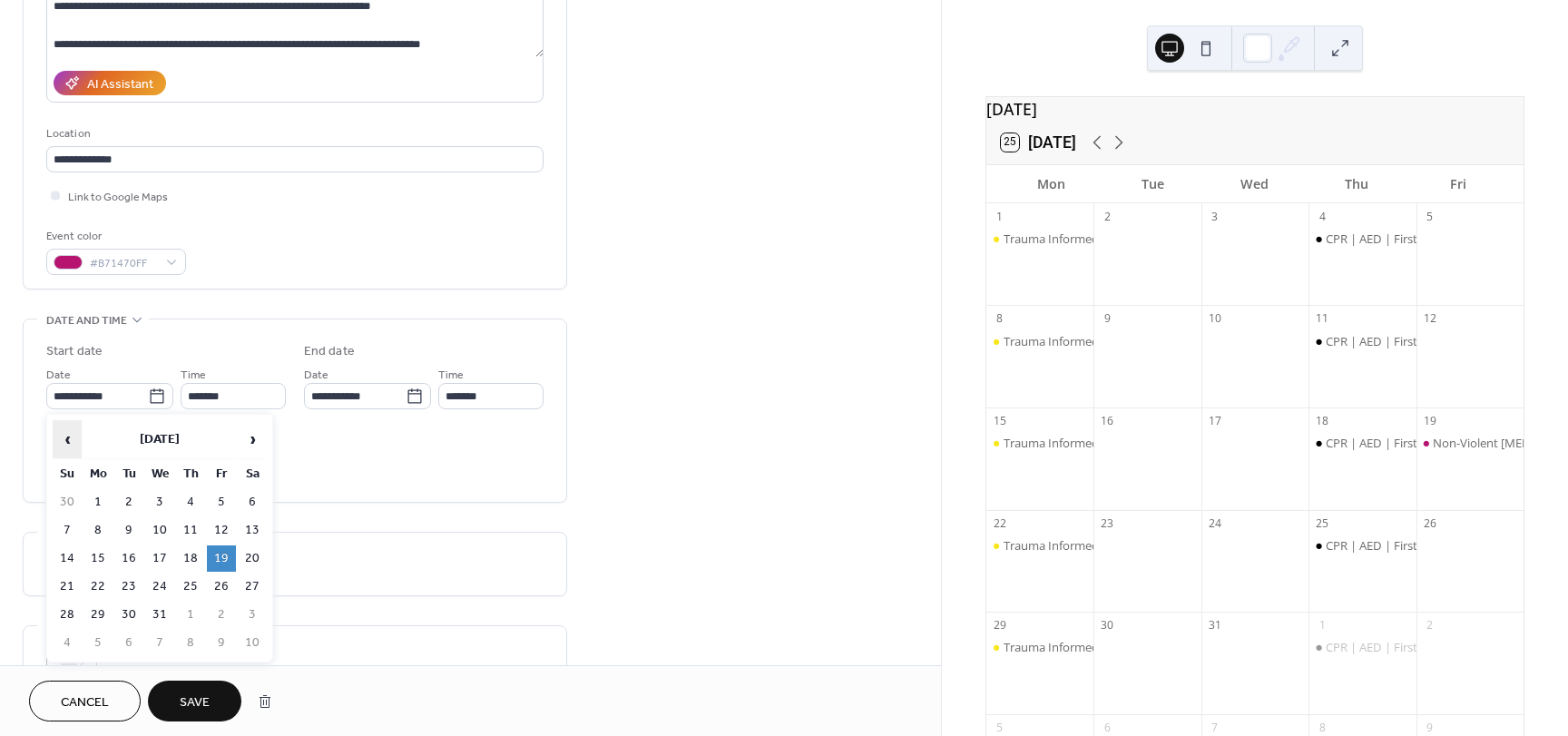 click on "‹" at bounding box center (67, 439) 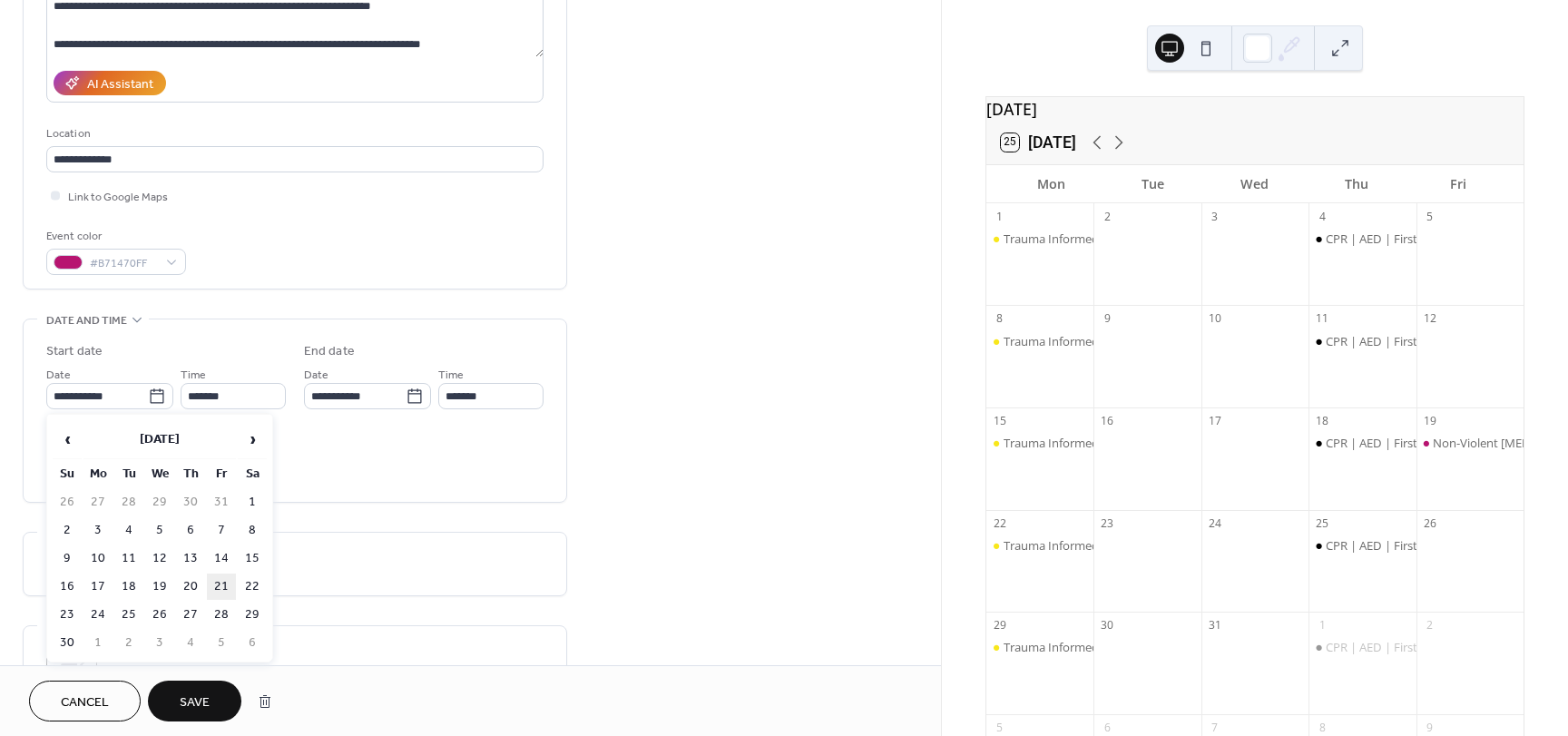 click on "21" at bounding box center [221, 586] 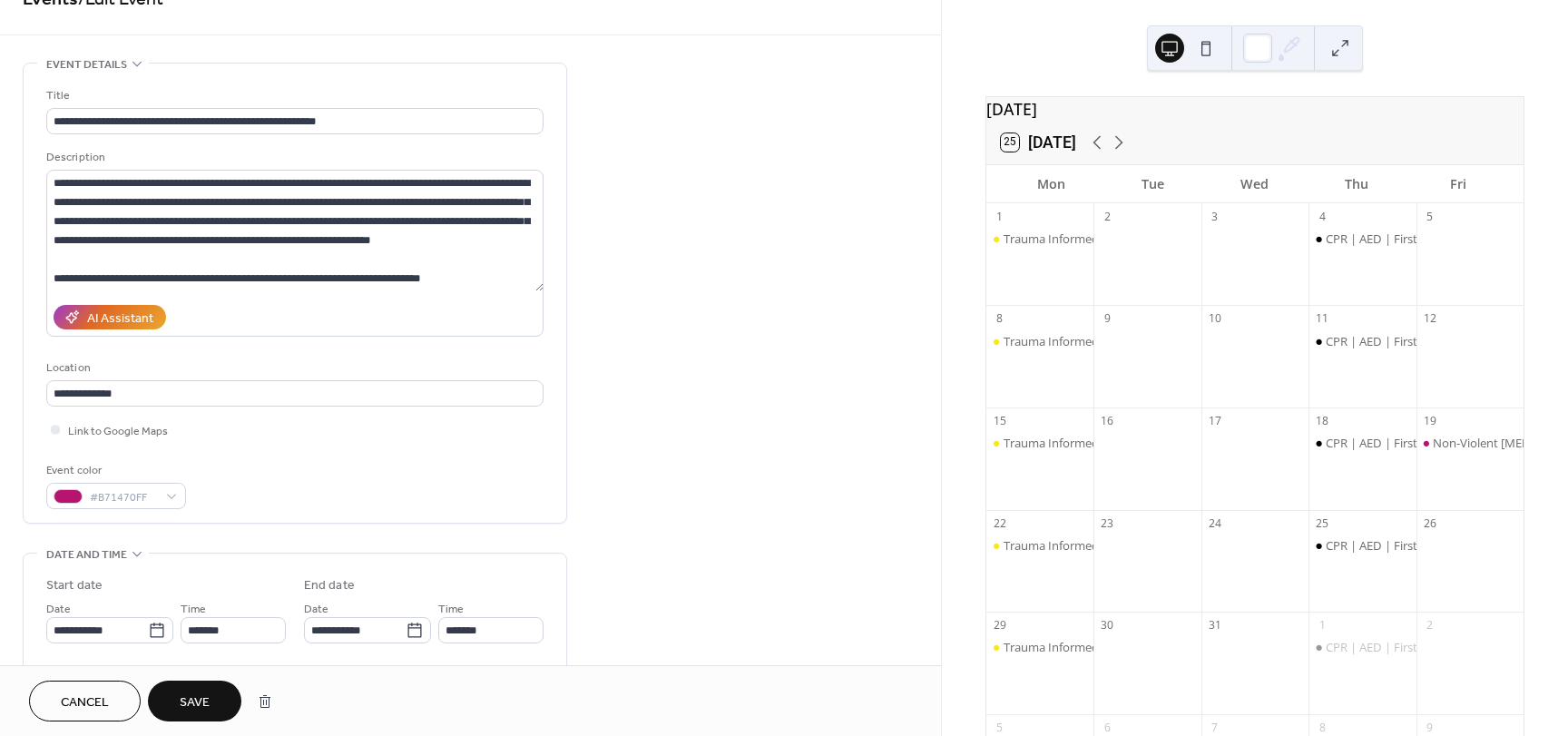 scroll, scrollTop: 0, scrollLeft: 0, axis: both 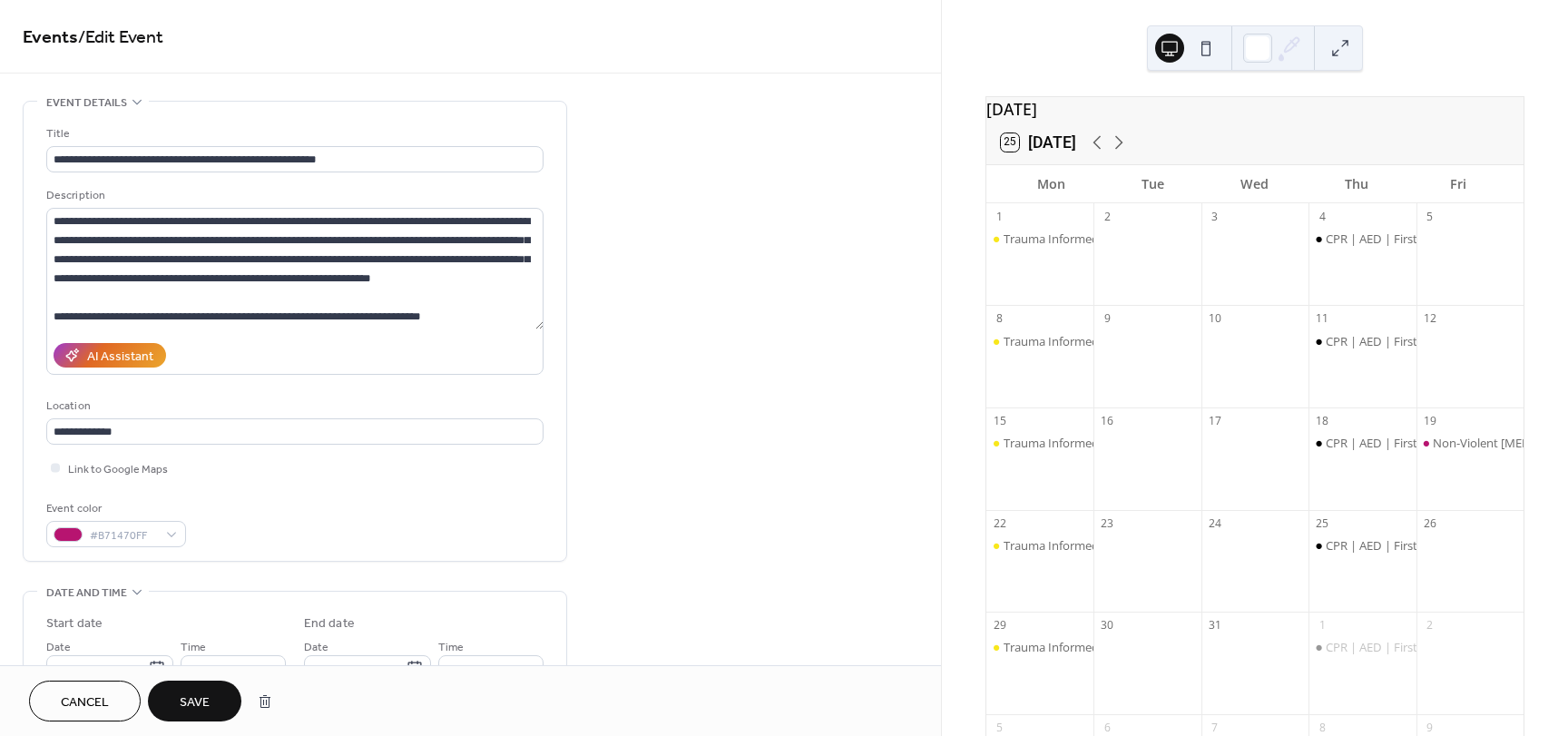 click on "Save" at bounding box center (194, 702) 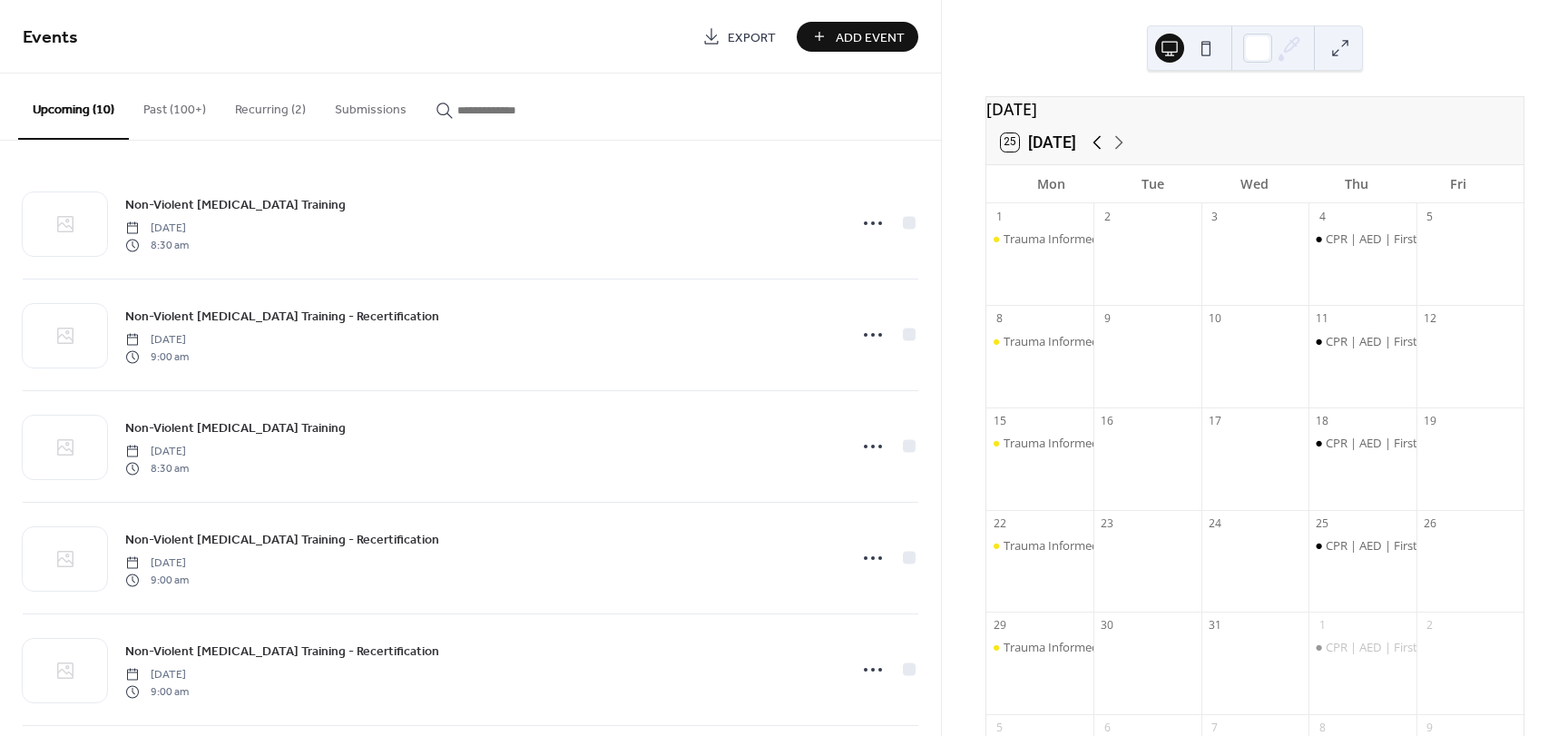 click 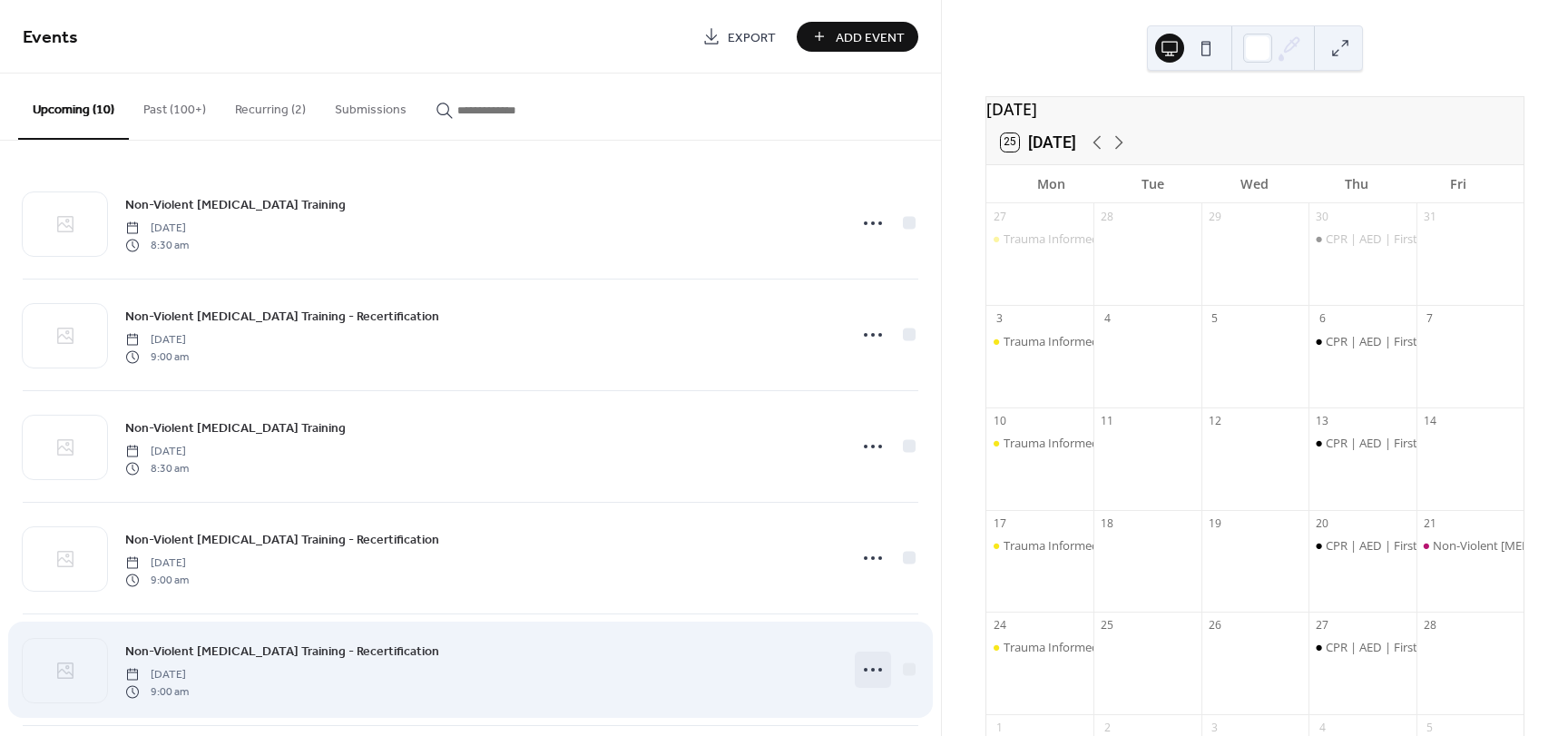 click 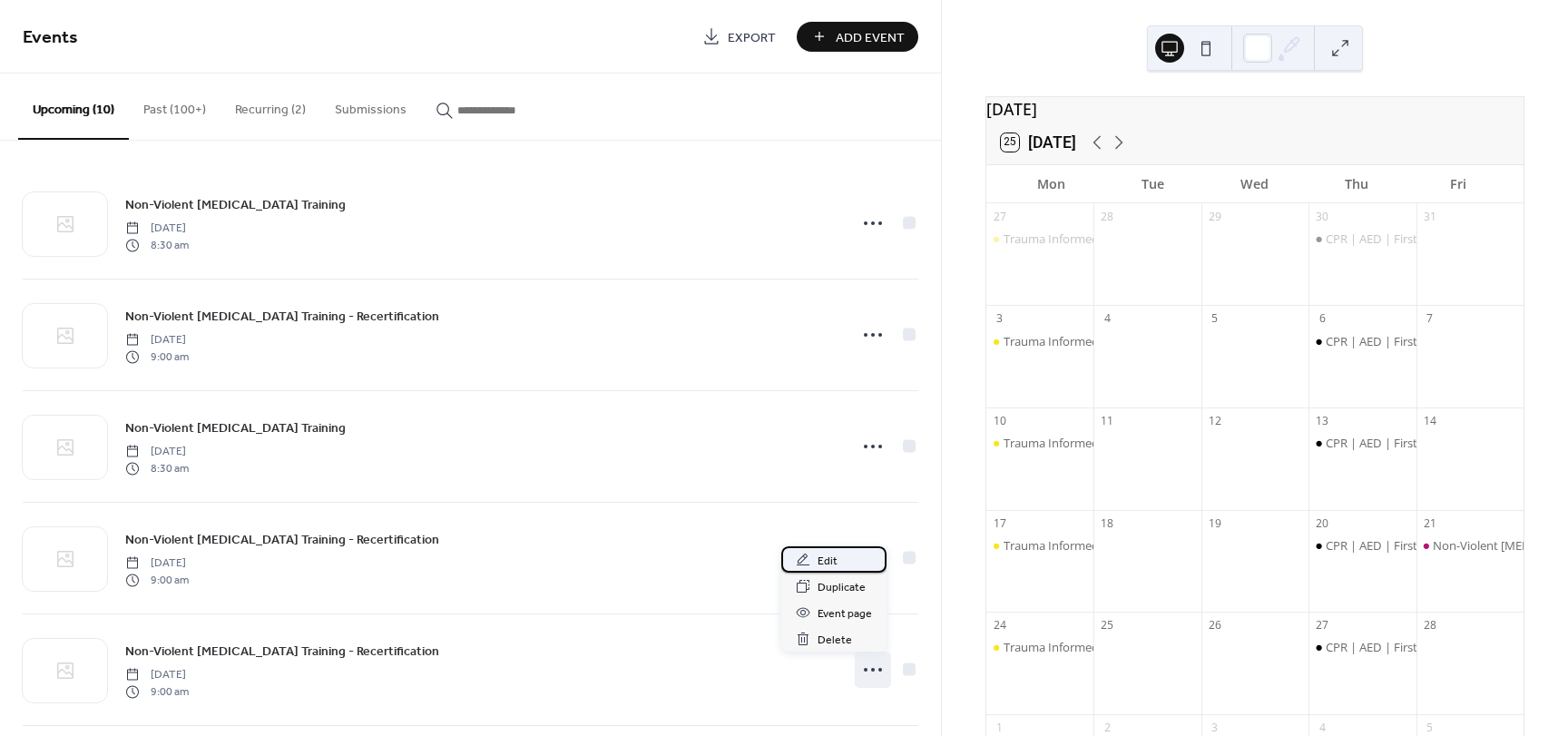 click on "Edit" at bounding box center (828, 561) 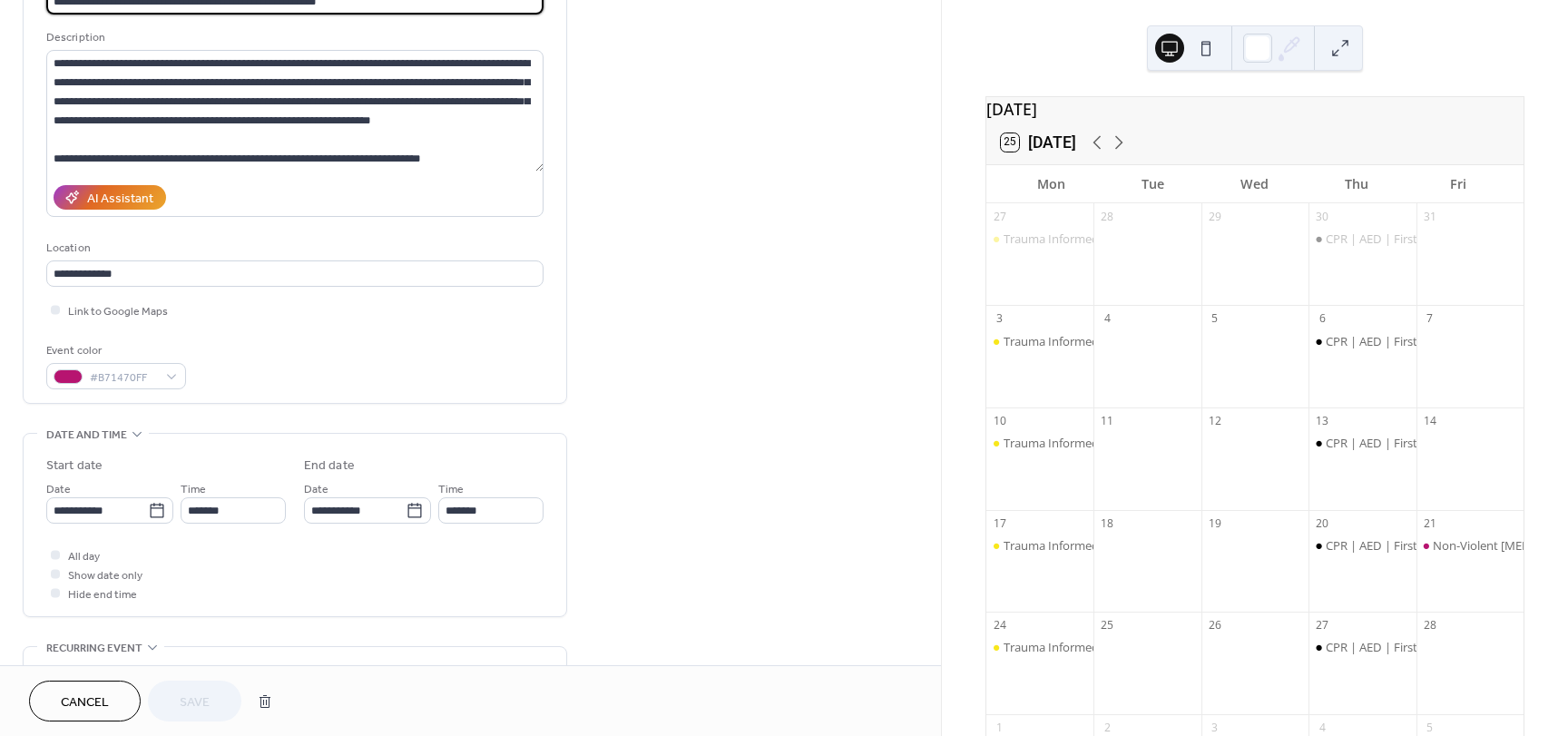 scroll, scrollTop: 182, scrollLeft: 0, axis: vertical 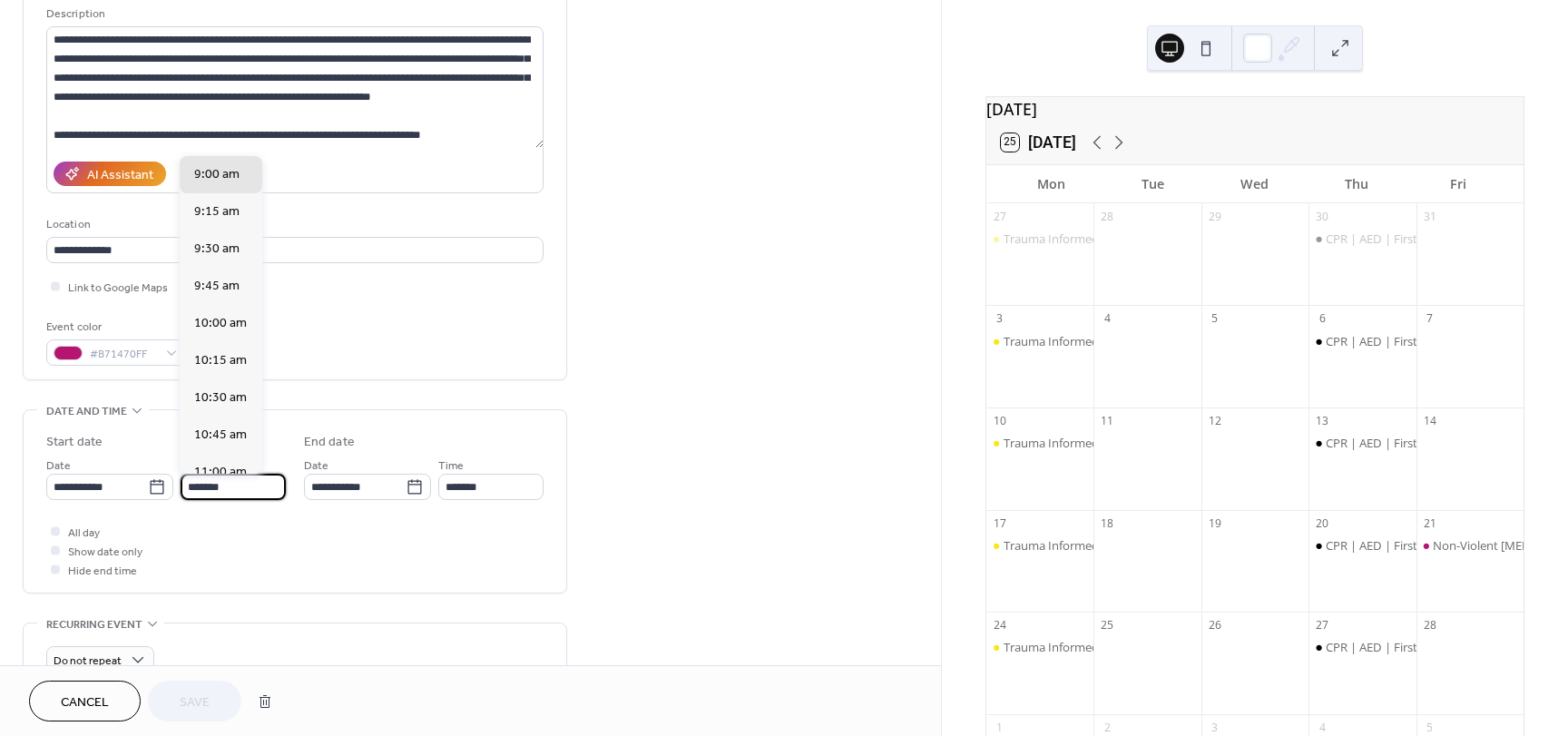 click on "*******" at bounding box center (233, 486) 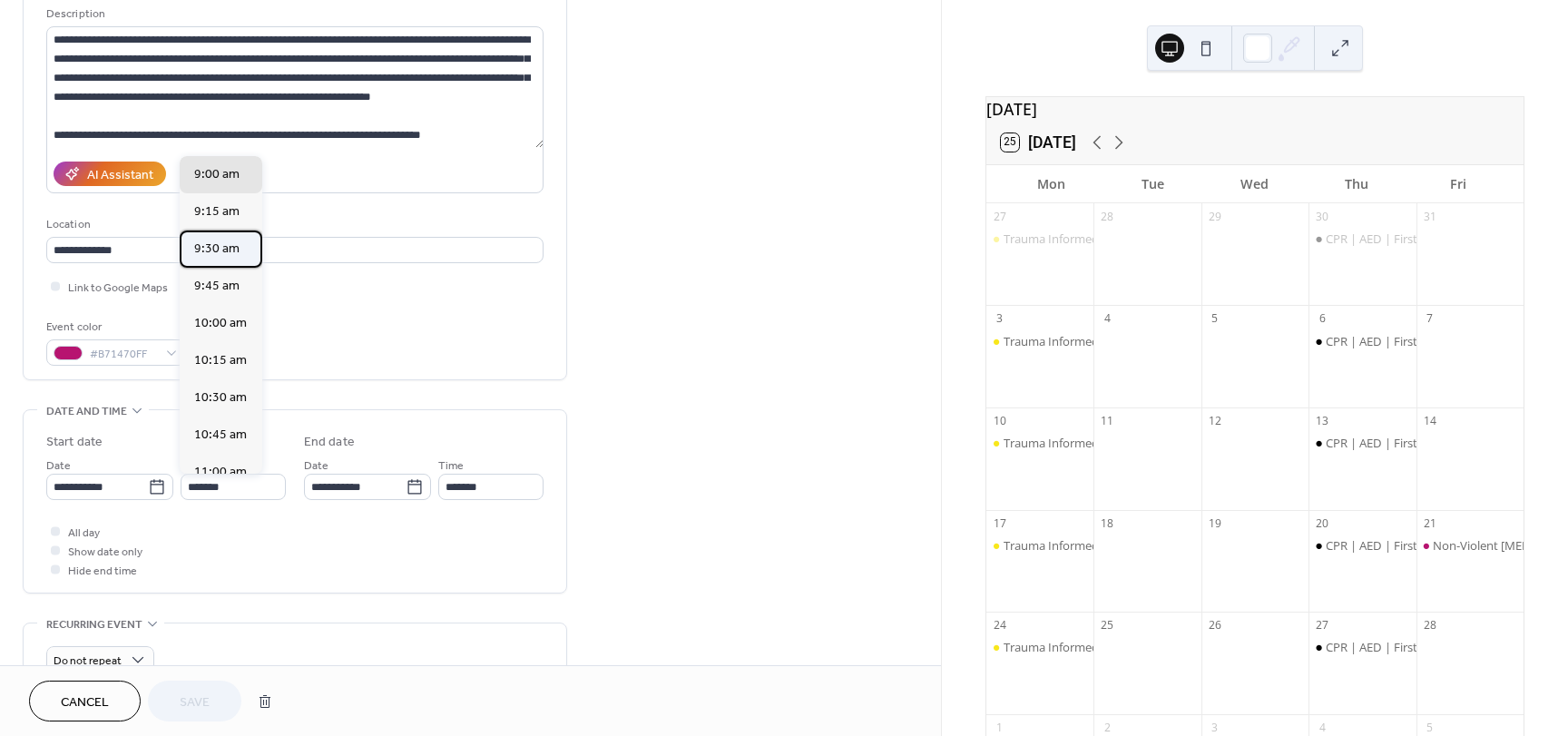 click on "9:30 am" at bounding box center (217, 249) 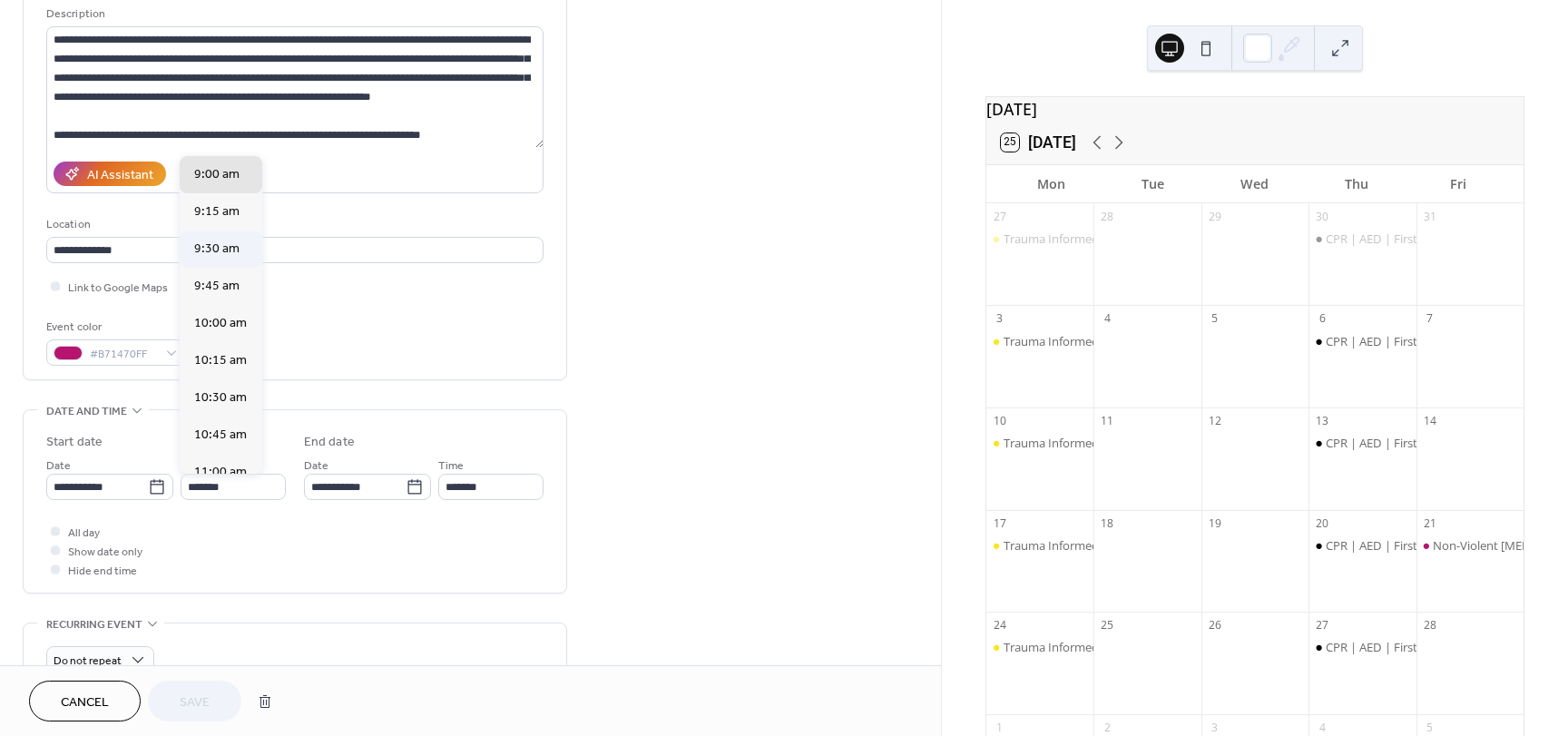 type on "*******" 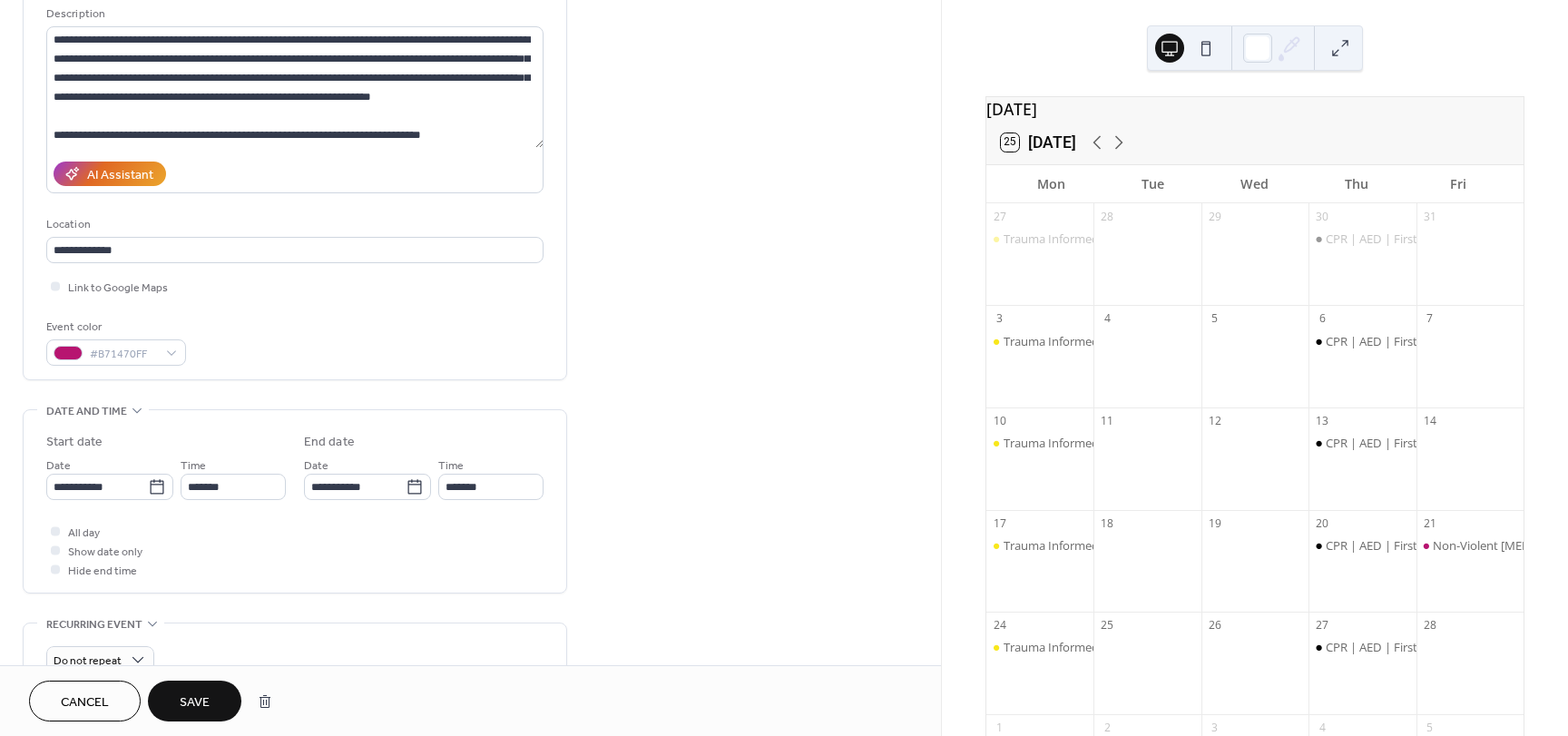 click on "Save" at bounding box center [194, 702] 